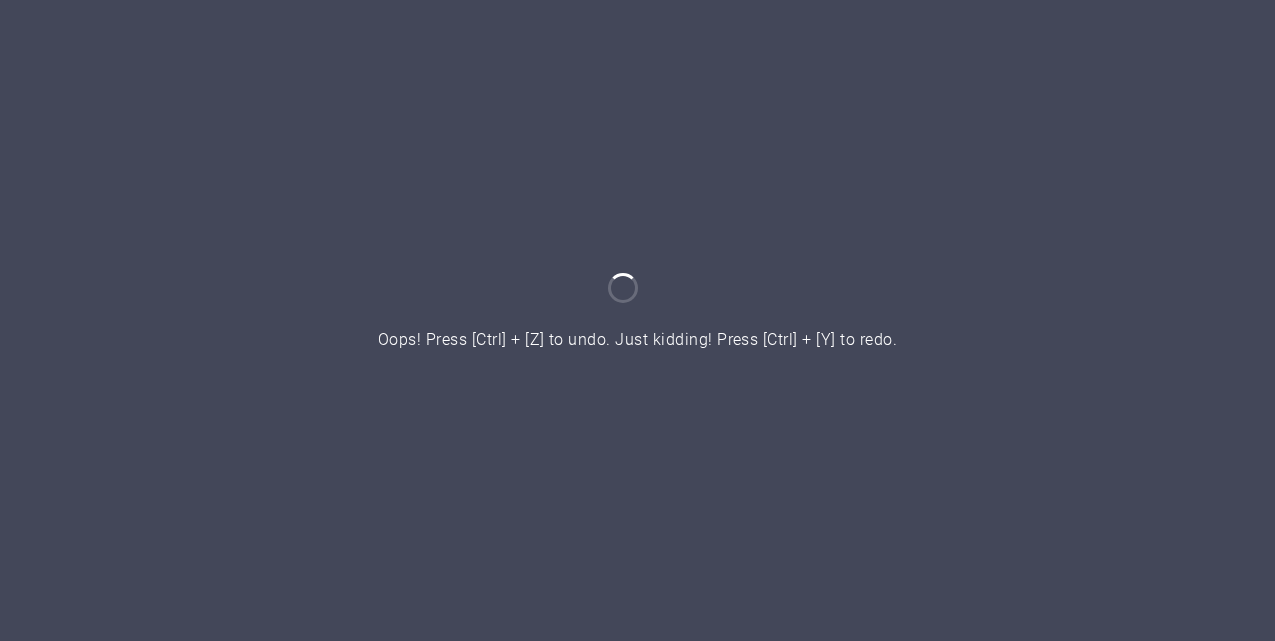 scroll, scrollTop: 0, scrollLeft: 0, axis: both 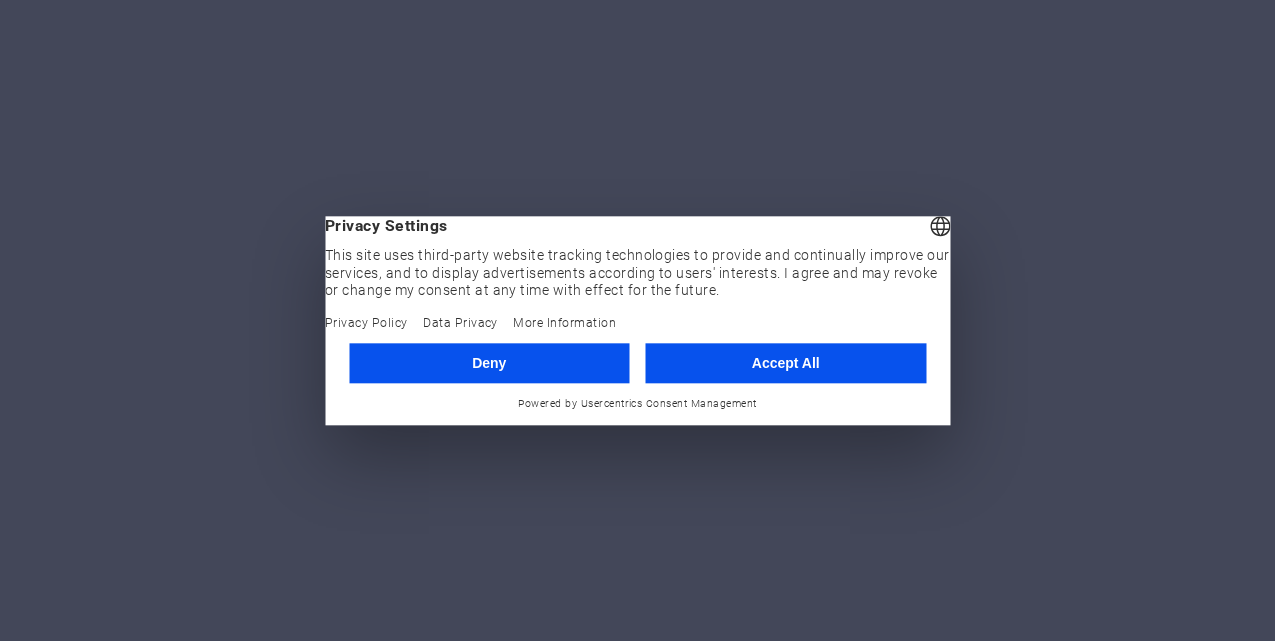 click on "Accept All" at bounding box center (786, 363) 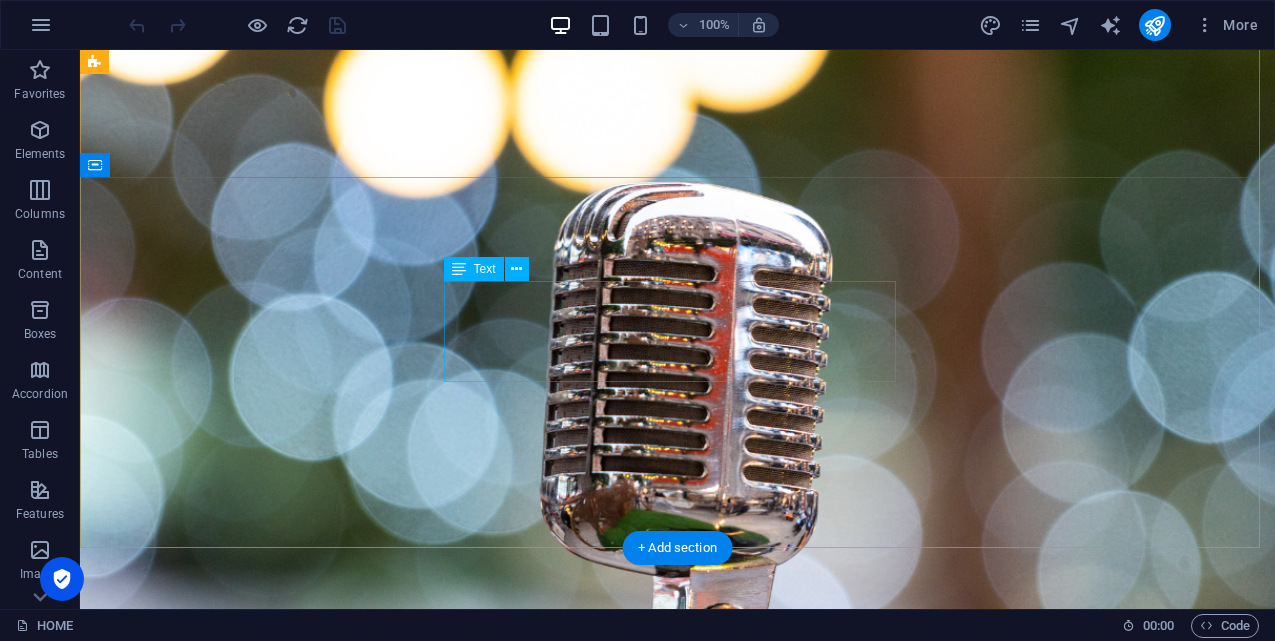 scroll, scrollTop: 0, scrollLeft: 0, axis: both 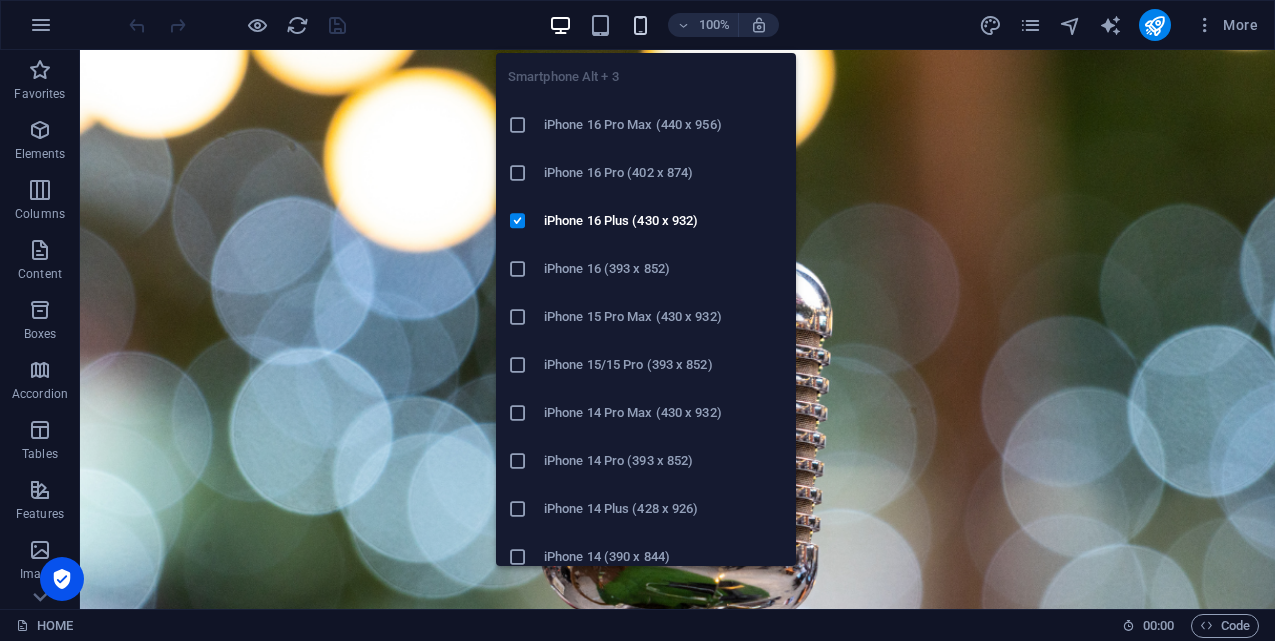 click at bounding box center [640, 25] 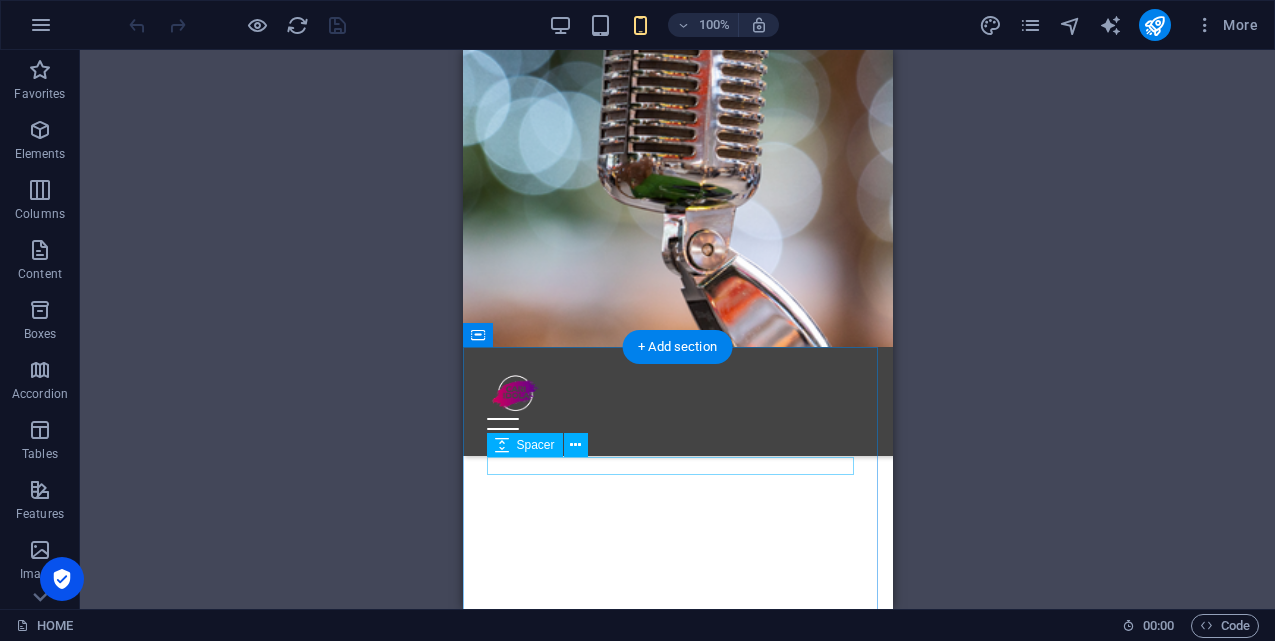 scroll, scrollTop: 0, scrollLeft: 0, axis: both 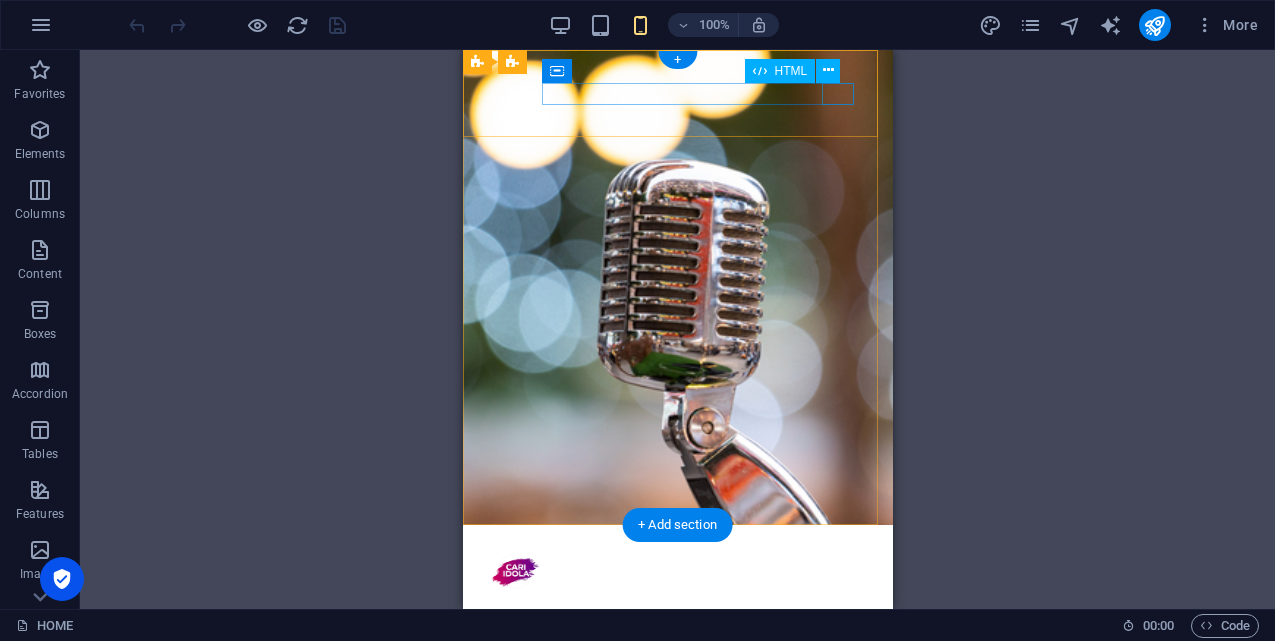 click at bounding box center [677, 607] 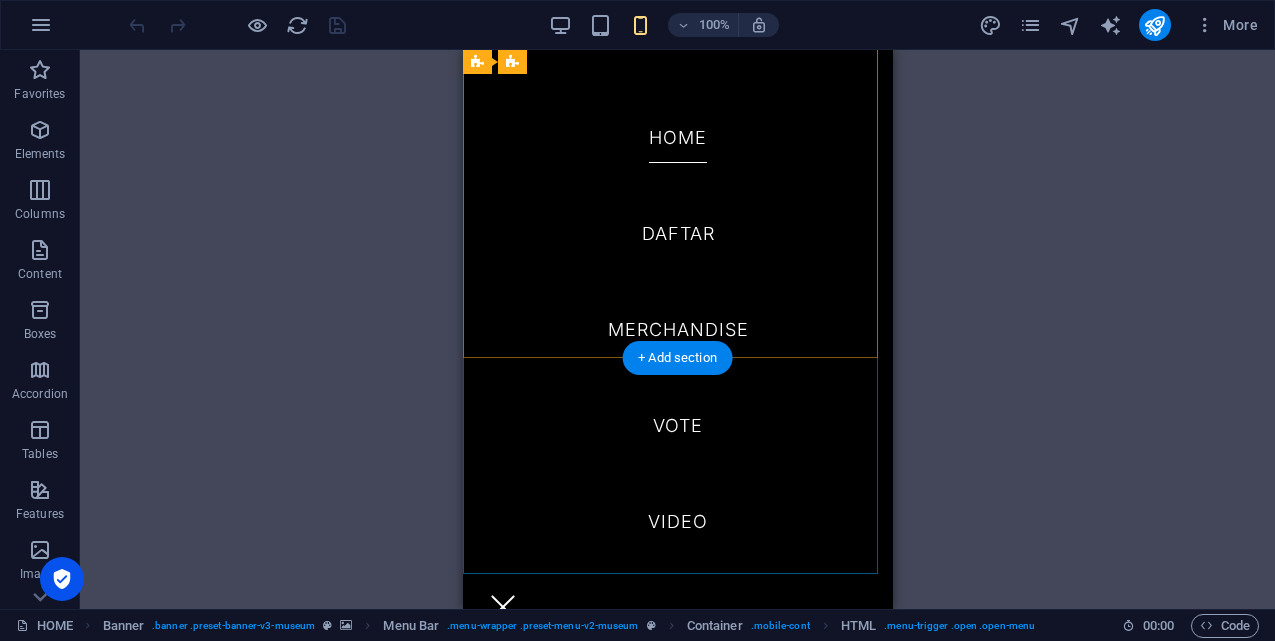 scroll, scrollTop: 169, scrollLeft: 0, axis: vertical 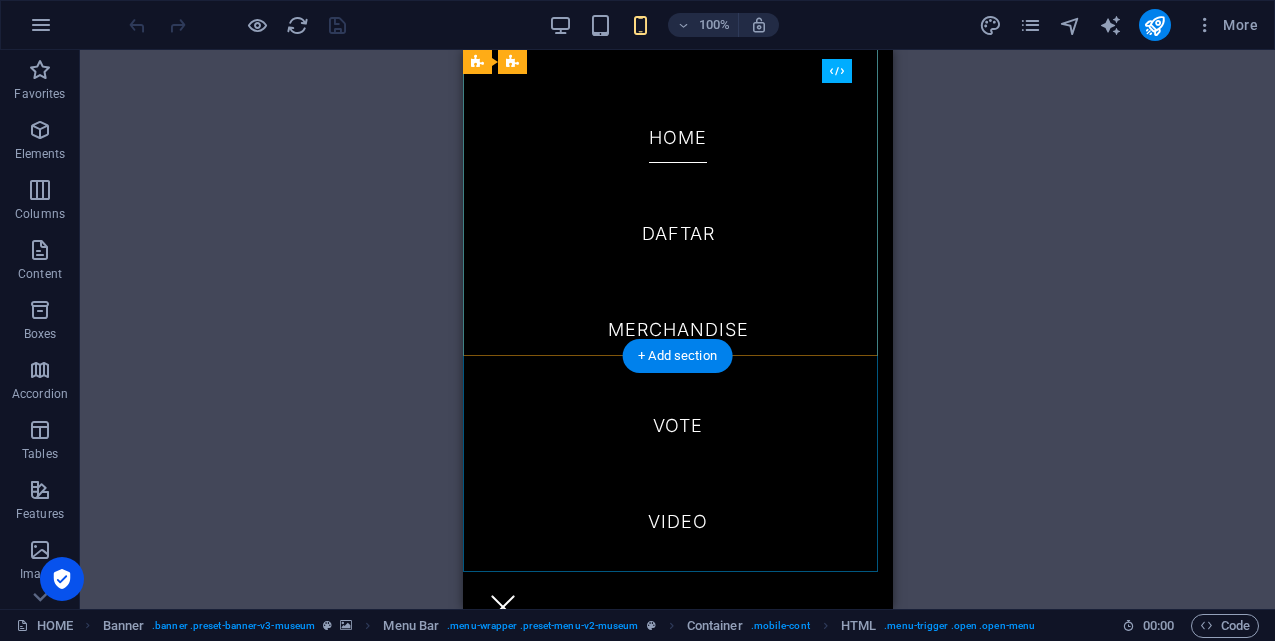 click on "HOME DAFTAR MERCHANDISE VOTE VIDEO" at bounding box center [677, 329] 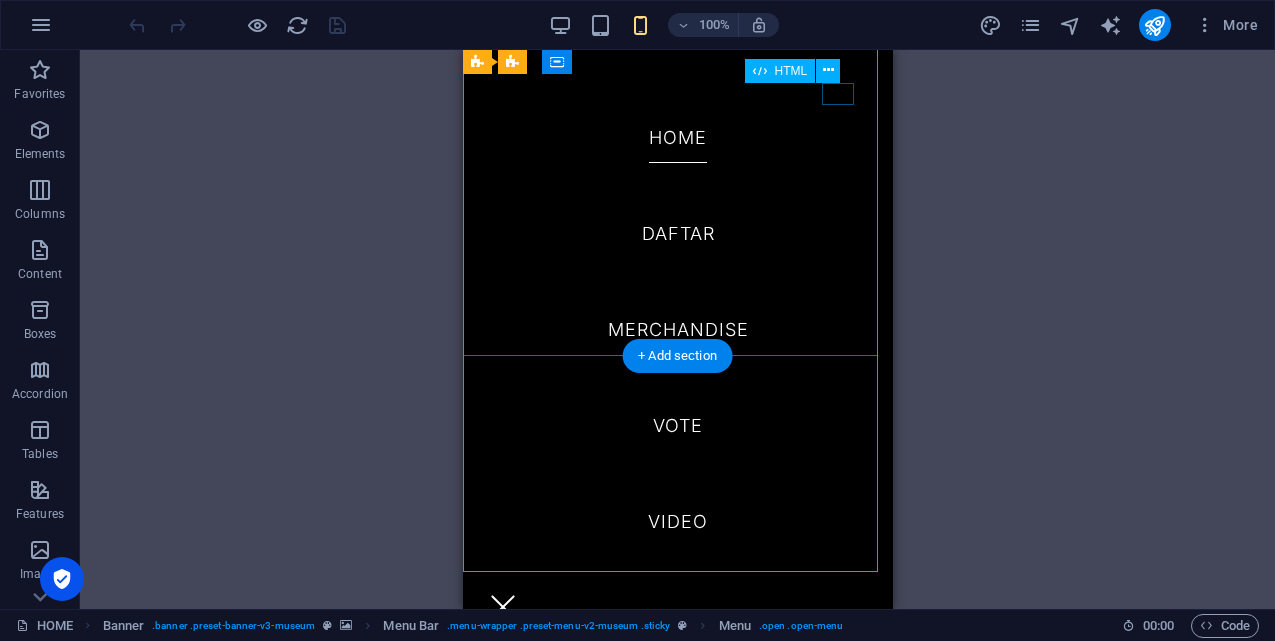 click at bounding box center [502, 607] 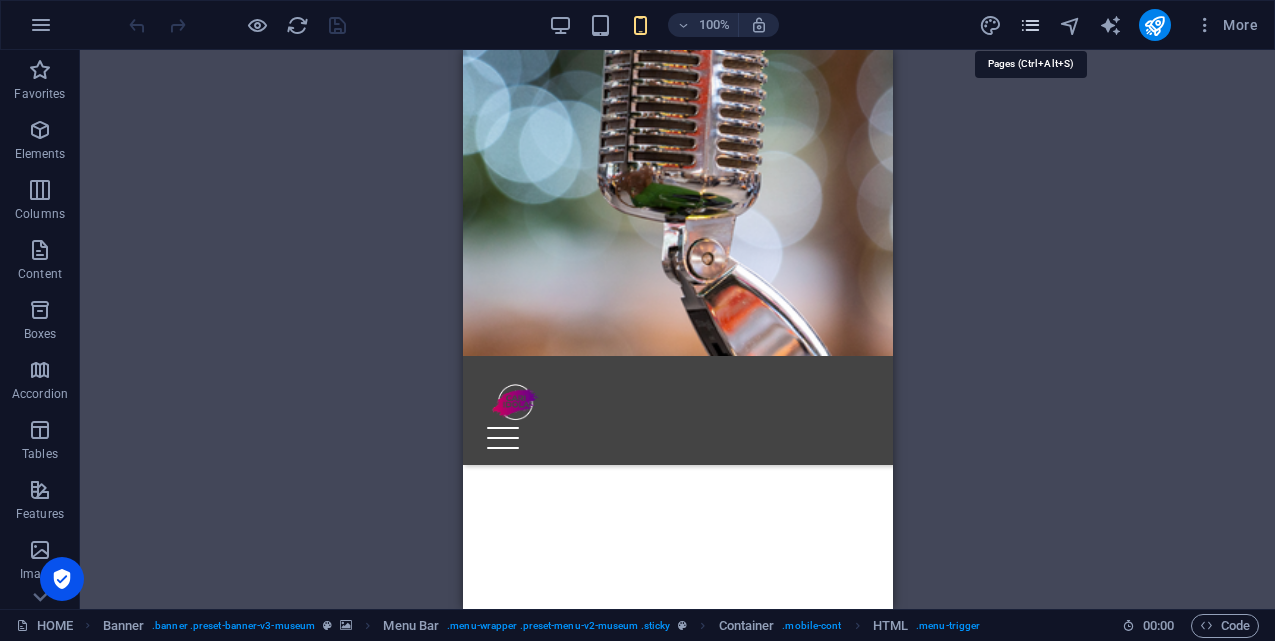 click at bounding box center (1030, 25) 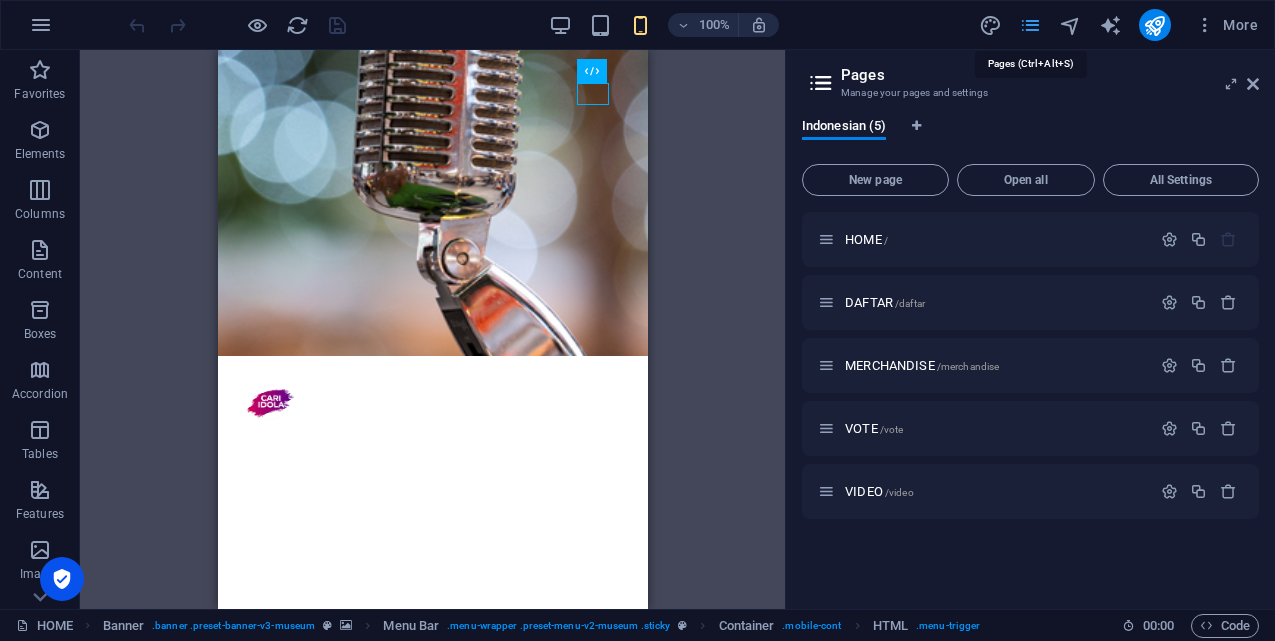 scroll, scrollTop: 0, scrollLeft: 0, axis: both 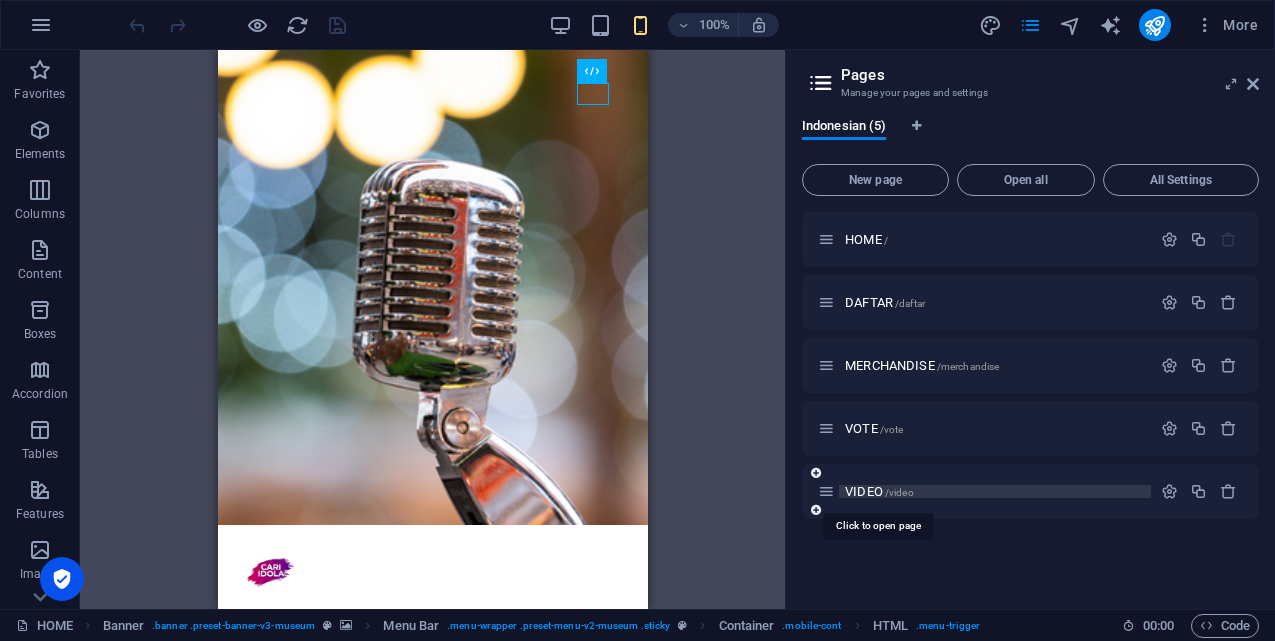 click on "VIDEO /video" at bounding box center (879, 491) 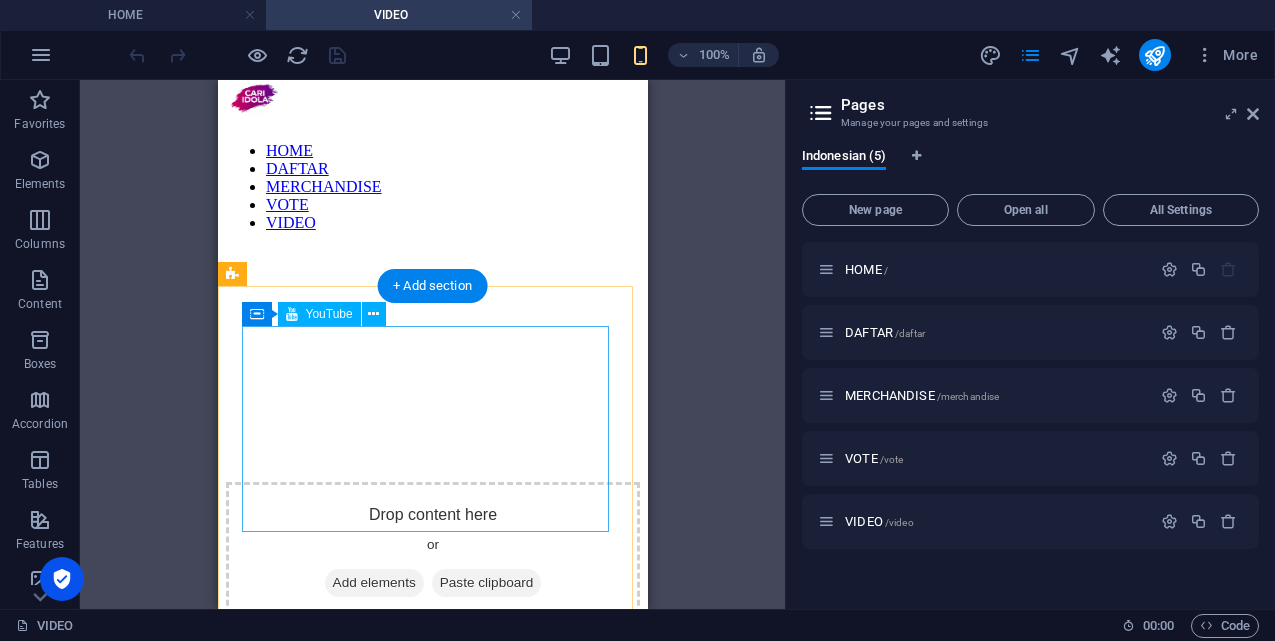 scroll, scrollTop: 0, scrollLeft: 0, axis: both 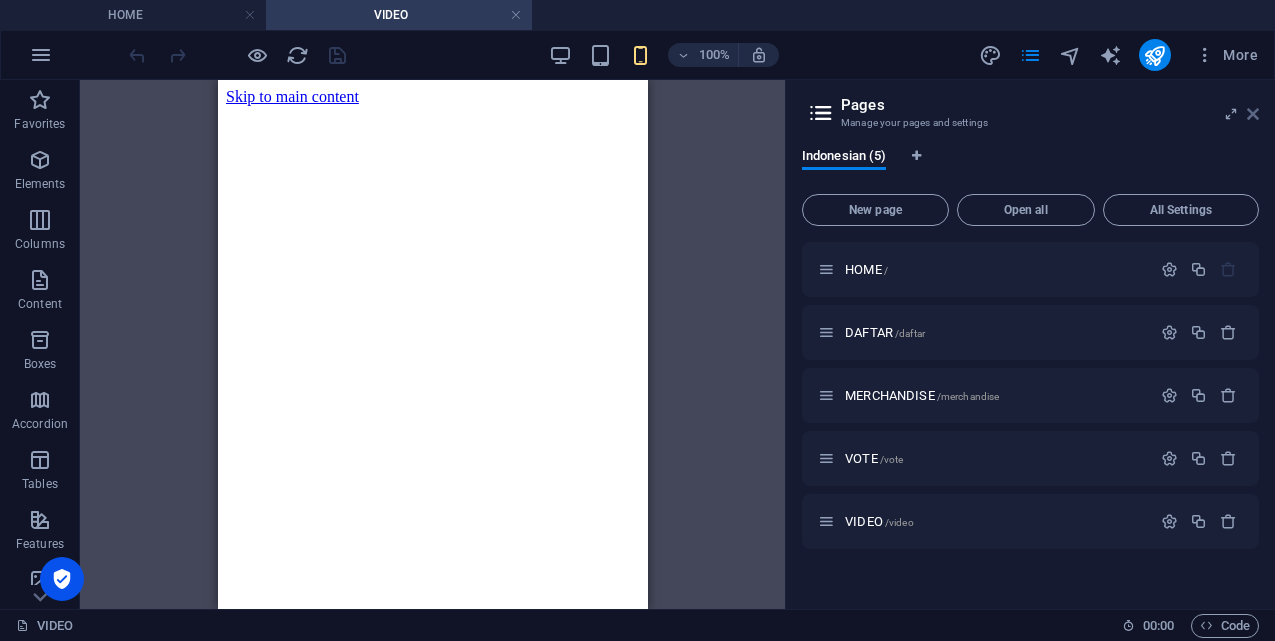 click at bounding box center [1253, 114] 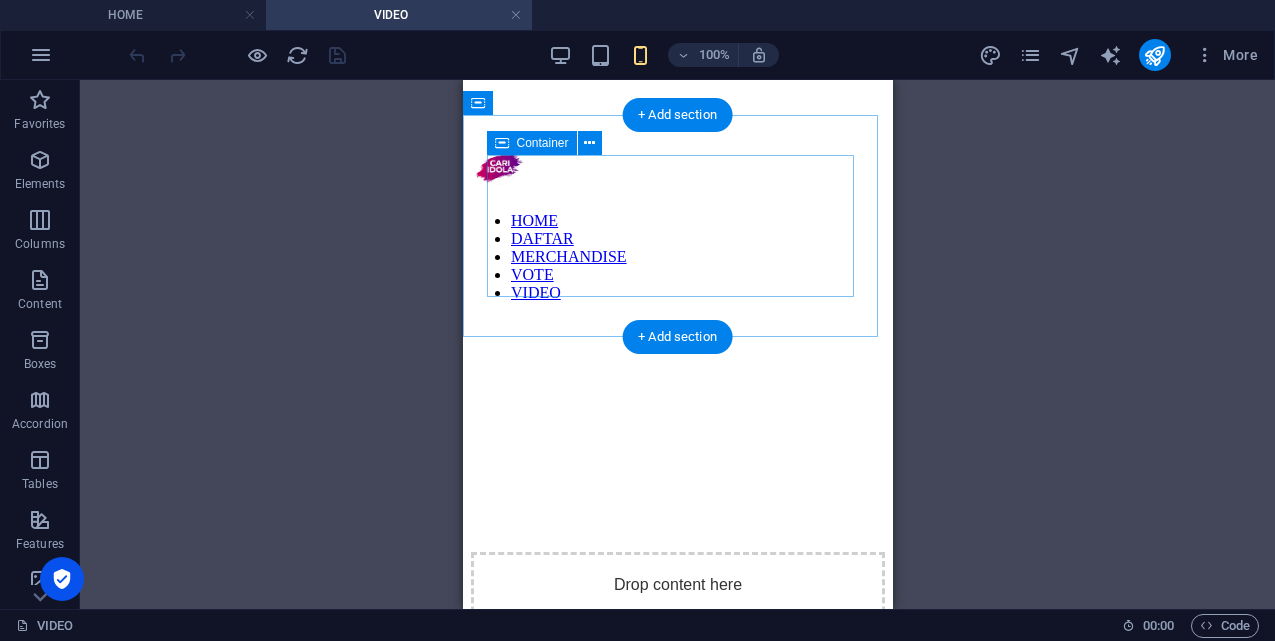 scroll, scrollTop: 0, scrollLeft: 0, axis: both 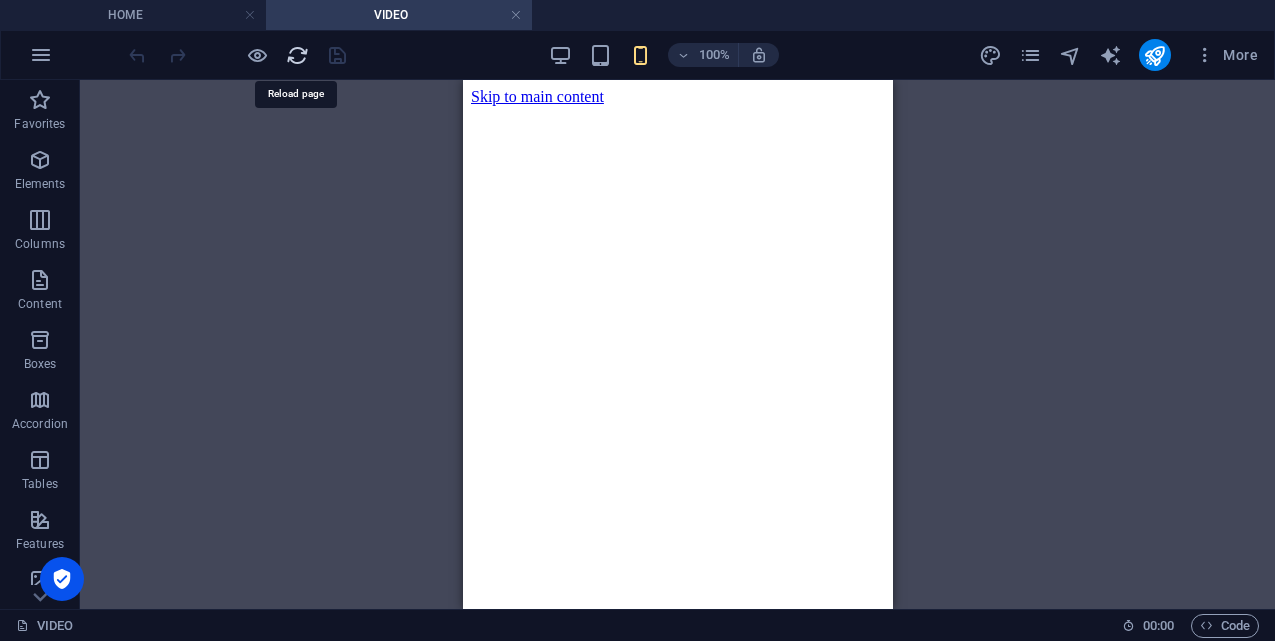 click at bounding box center [297, 55] 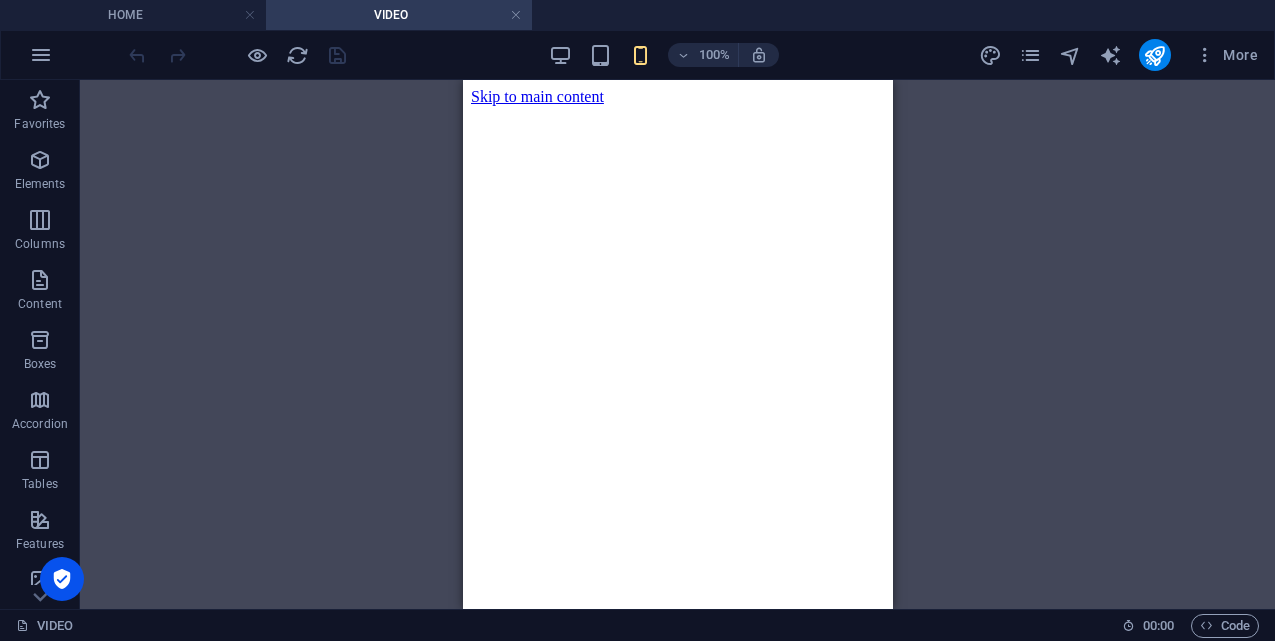 scroll, scrollTop: 0, scrollLeft: 0, axis: both 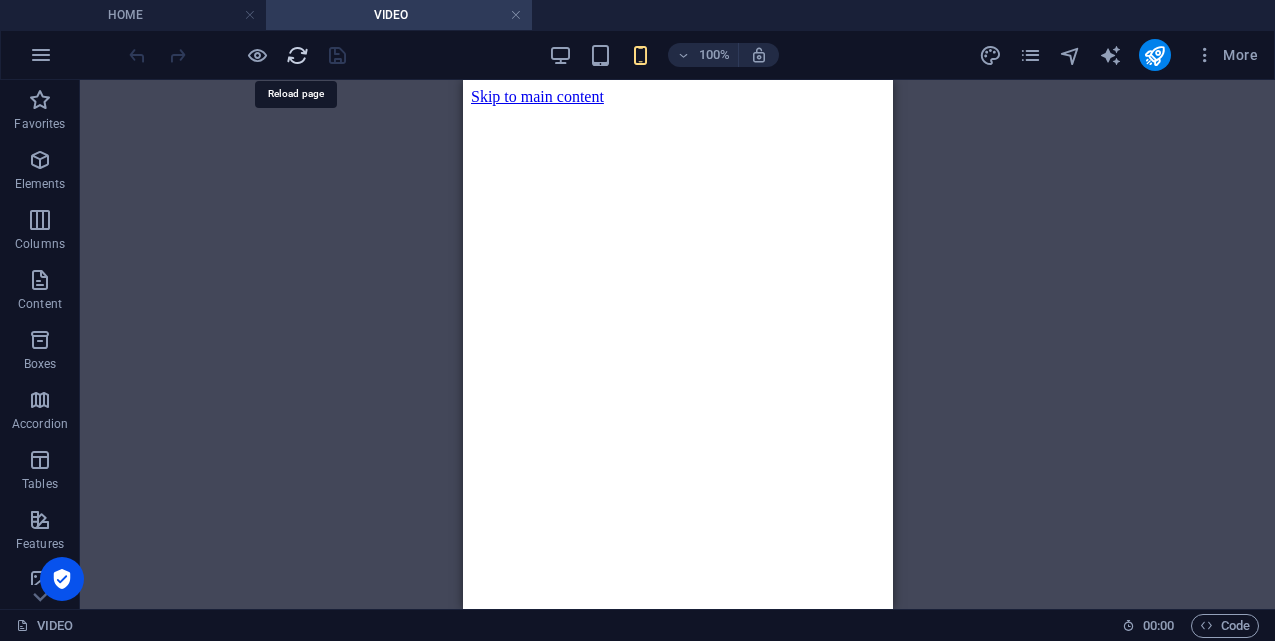 click at bounding box center [297, 55] 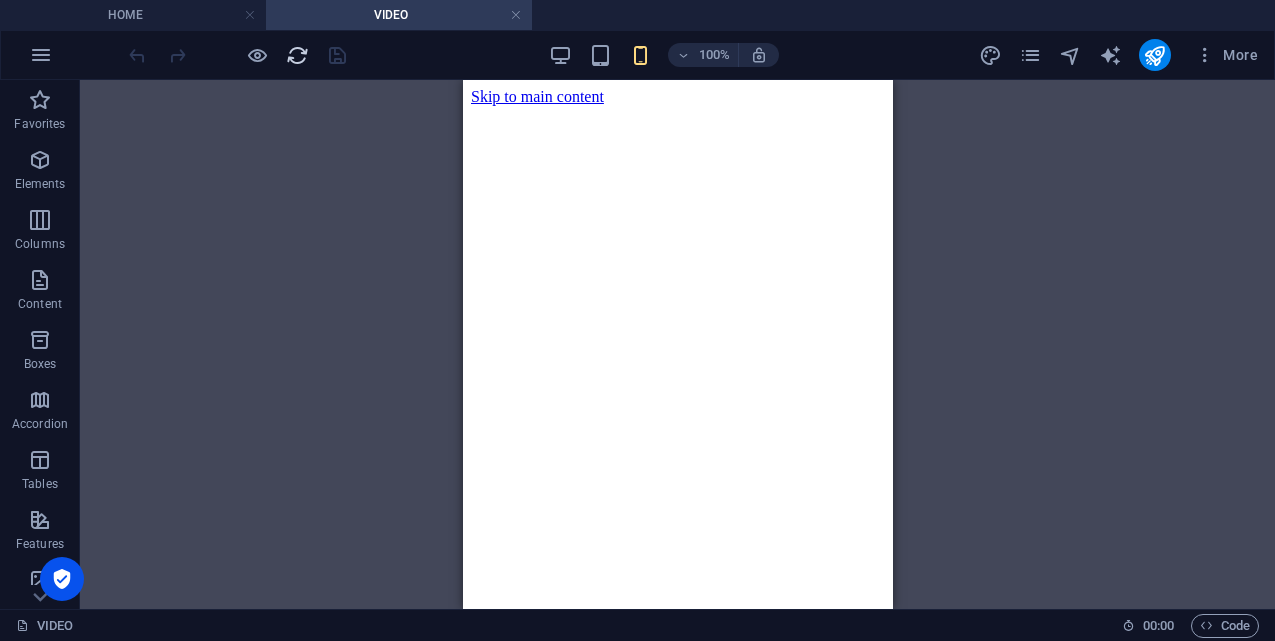 scroll, scrollTop: 0, scrollLeft: 0, axis: both 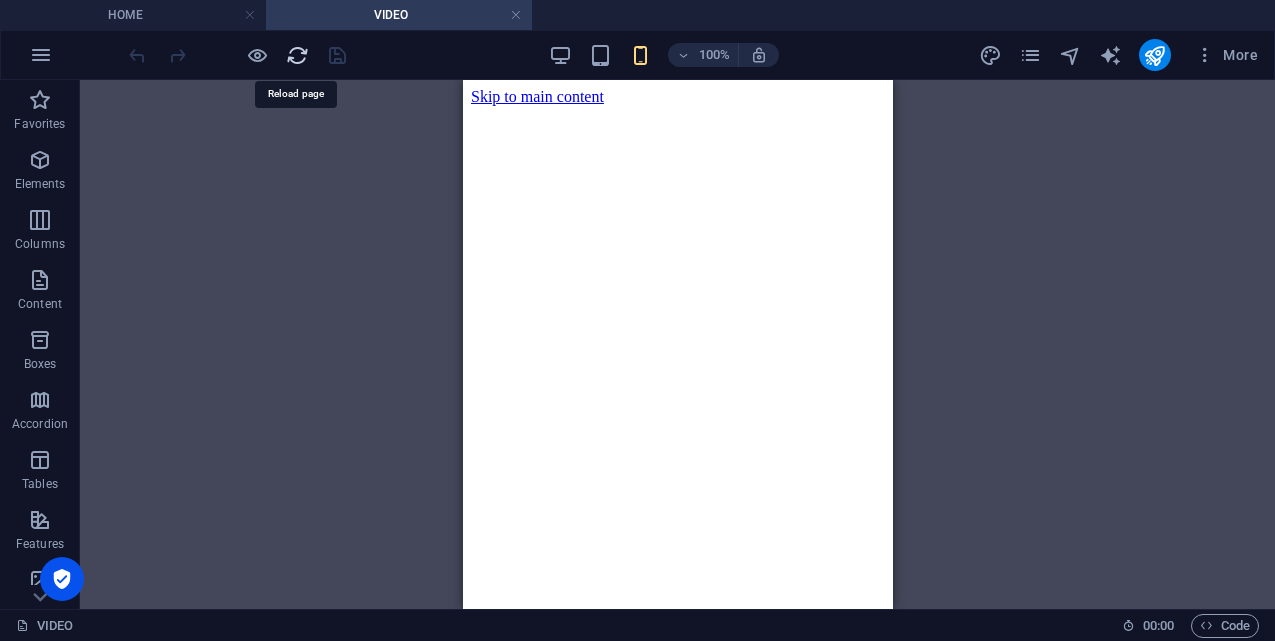 click at bounding box center (297, 55) 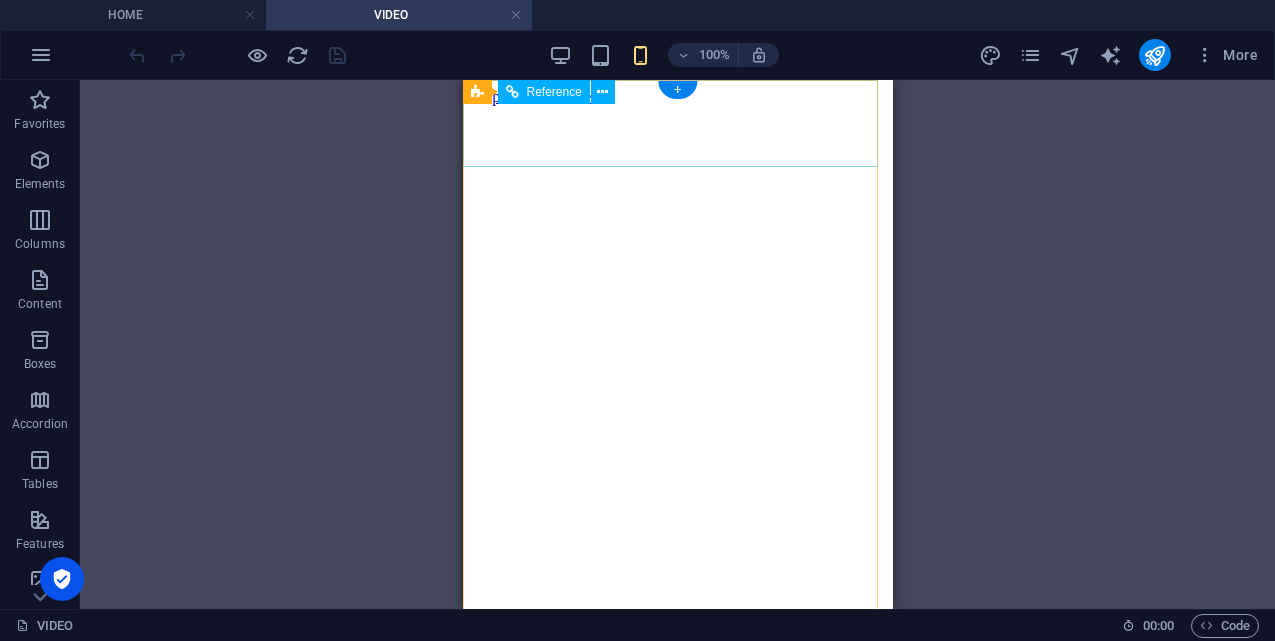 scroll, scrollTop: 0, scrollLeft: 0, axis: both 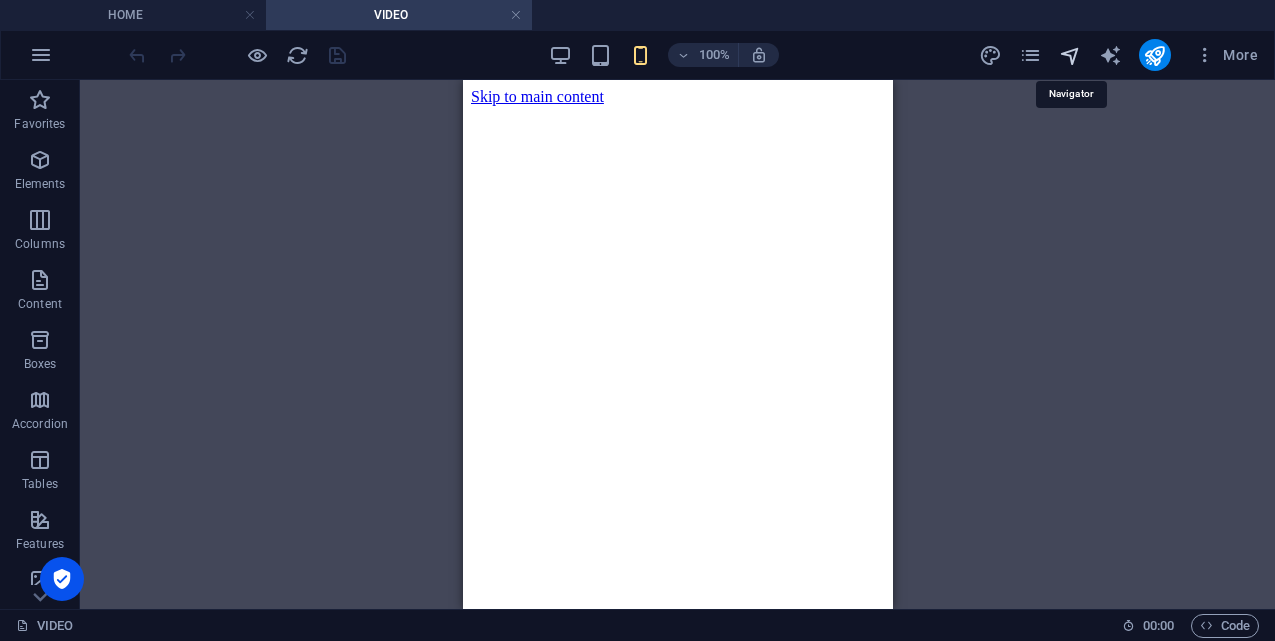 click at bounding box center (1070, 55) 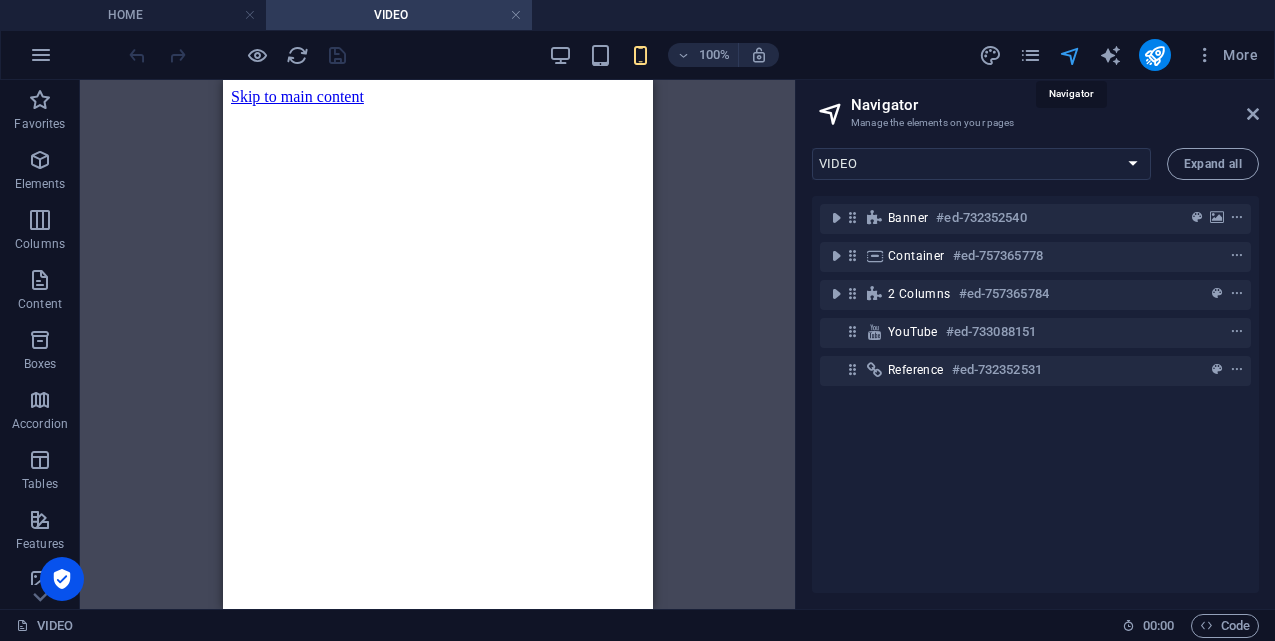 click at bounding box center [1070, 55] 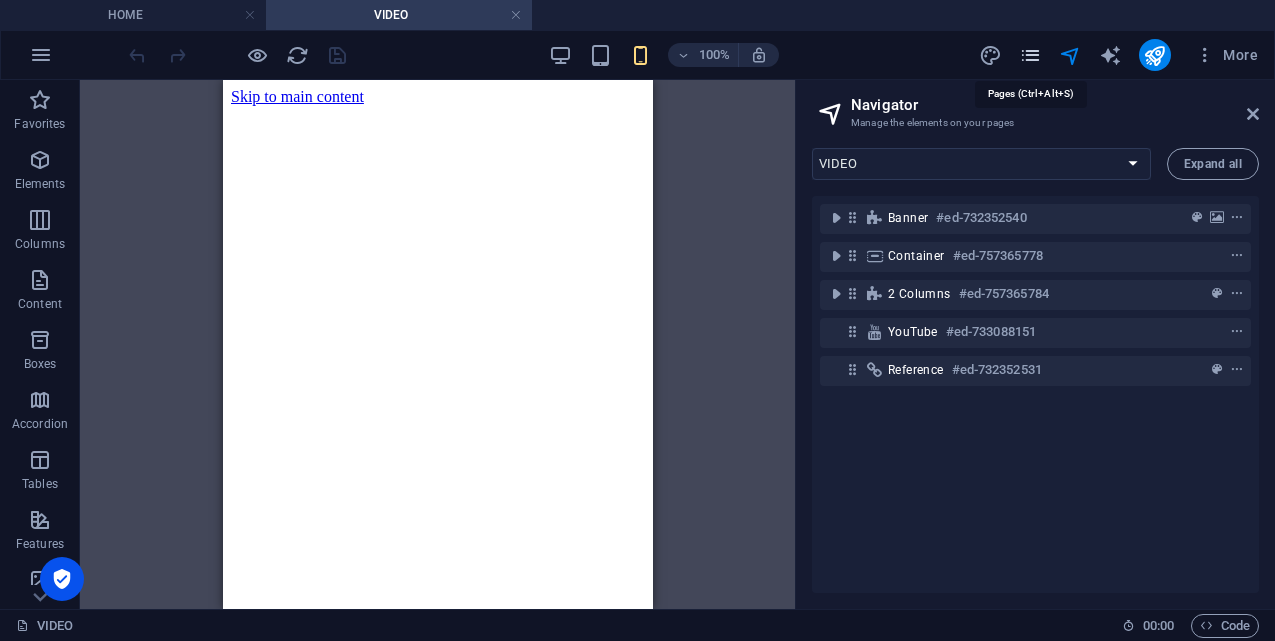 click at bounding box center (1030, 55) 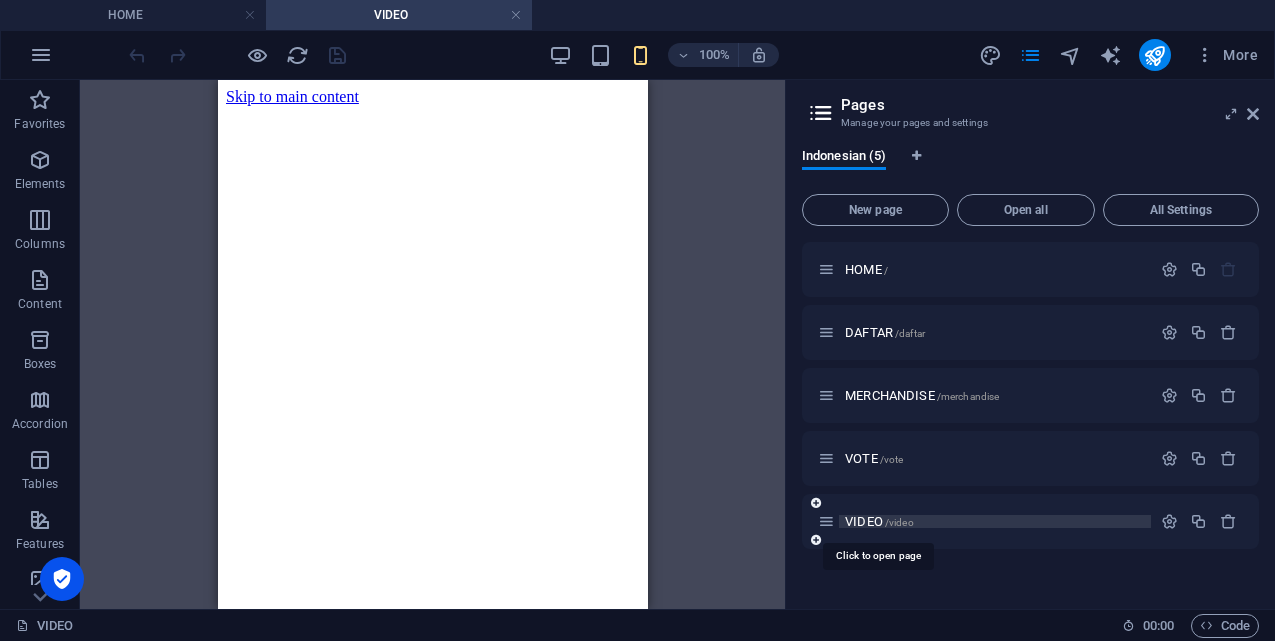 click on "VIDEO /video" at bounding box center [879, 521] 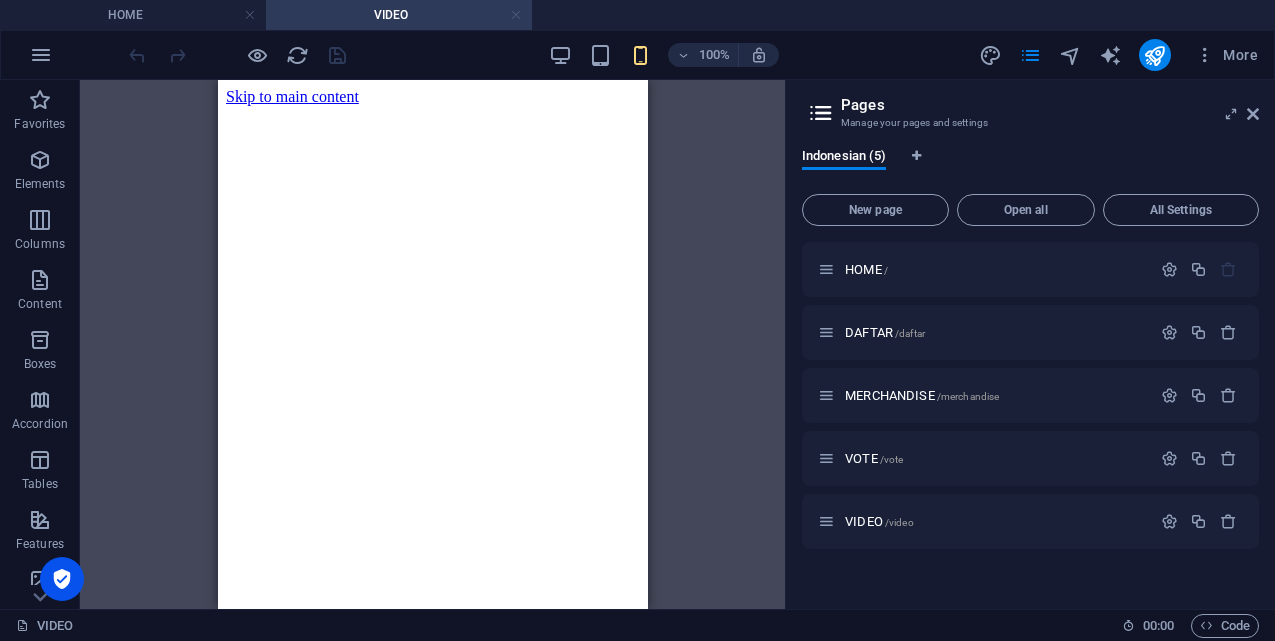 drag, startPoint x: 514, startPoint y: 18, endPoint x: 408, endPoint y: 236, distance: 242.40462 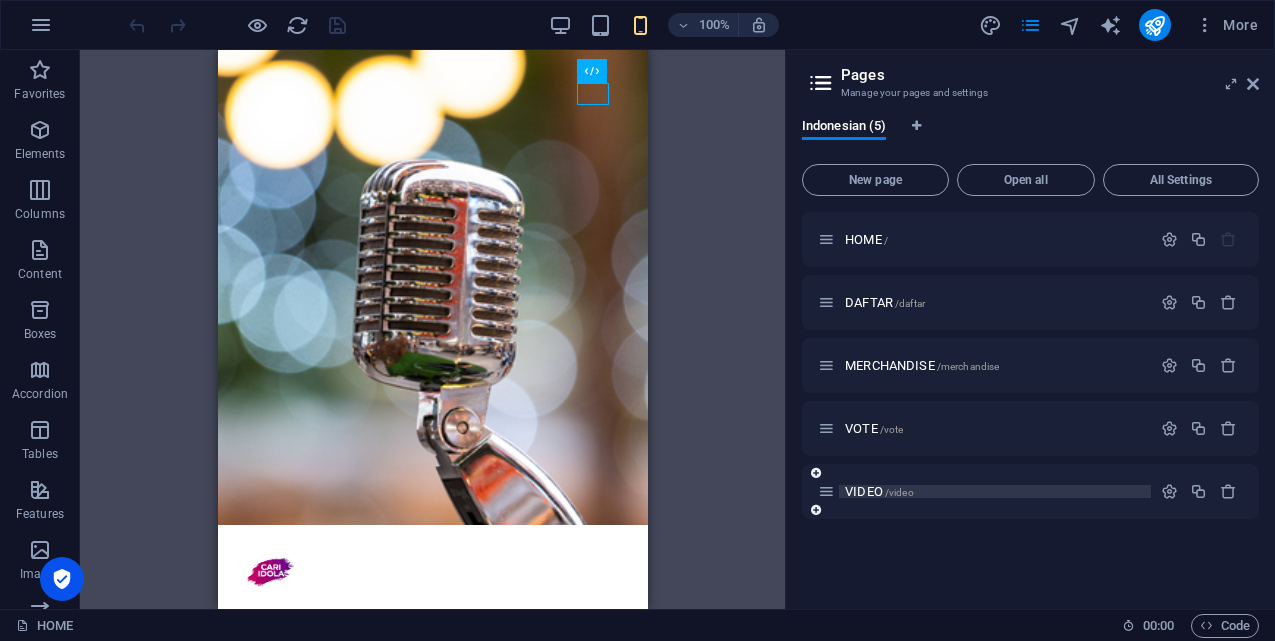 click on "VIDEO /video" at bounding box center (879, 491) 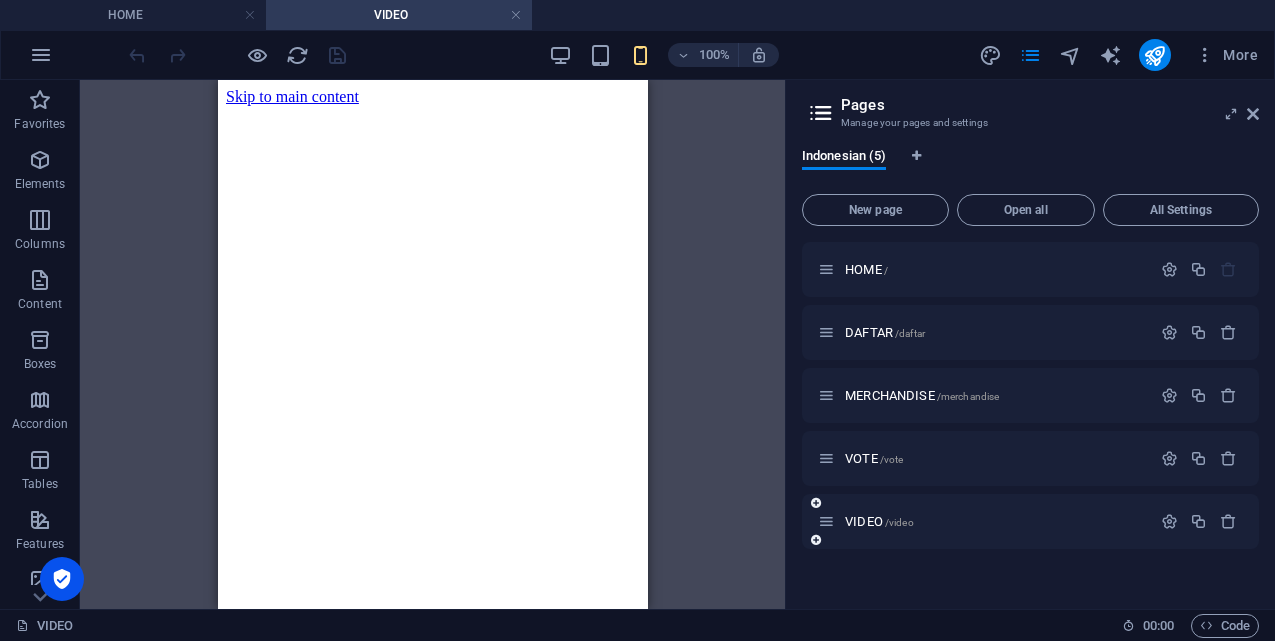 scroll, scrollTop: 0, scrollLeft: 0, axis: both 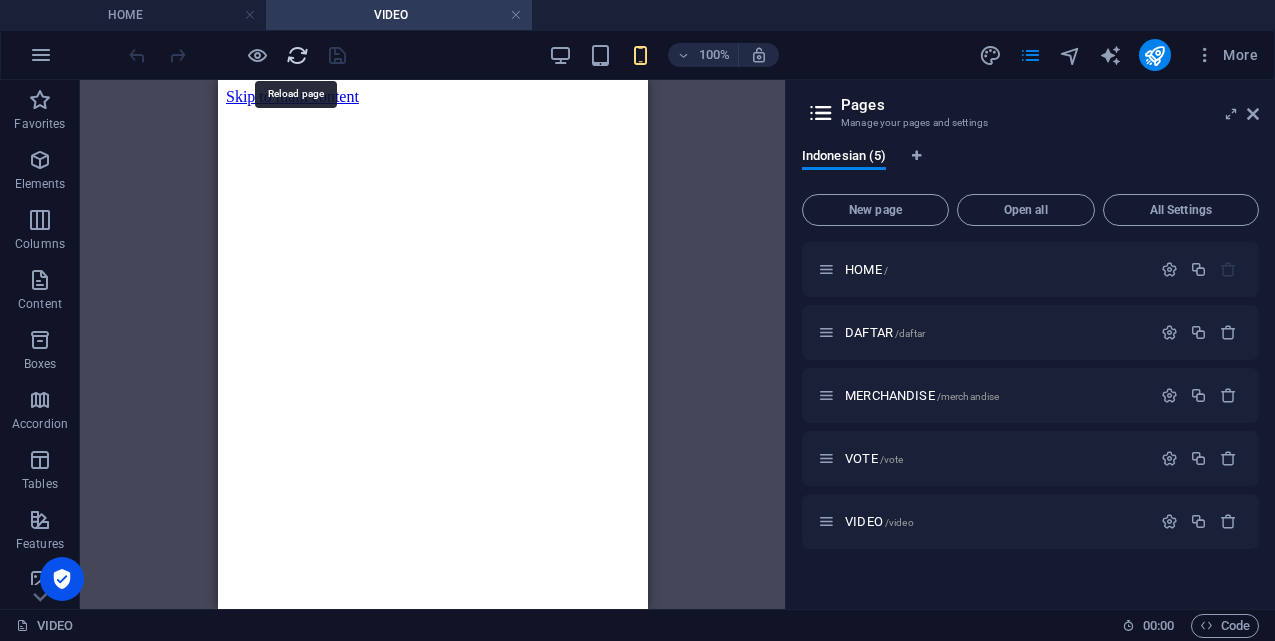 click at bounding box center (297, 55) 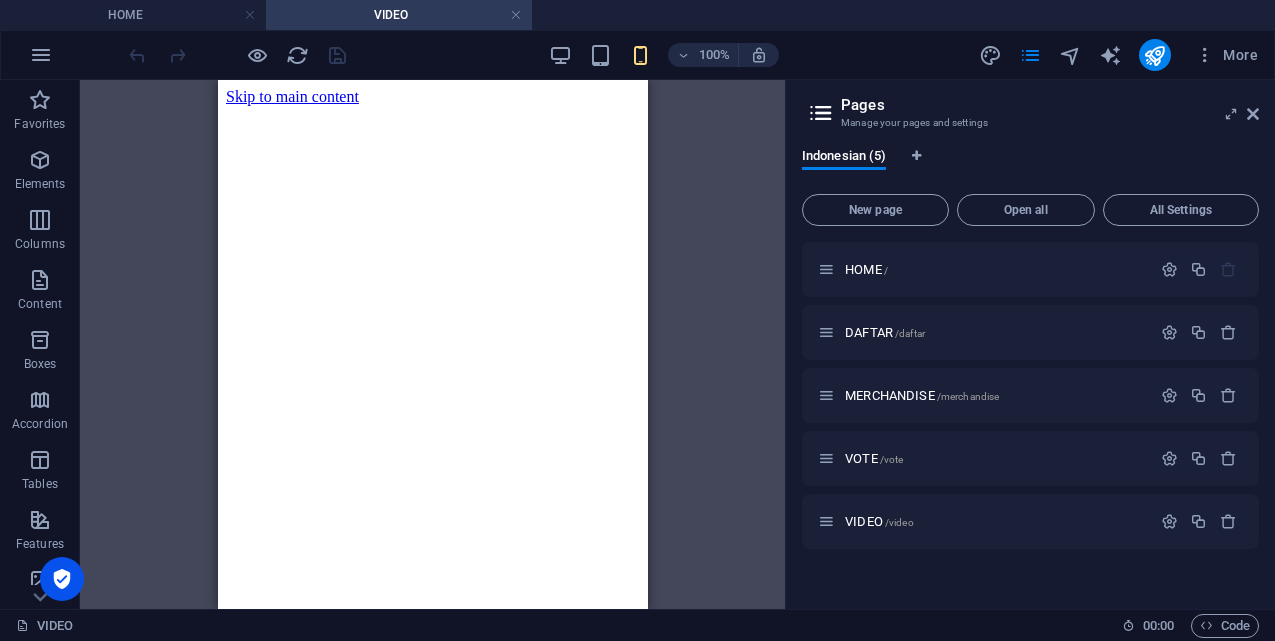 scroll, scrollTop: 0, scrollLeft: 0, axis: both 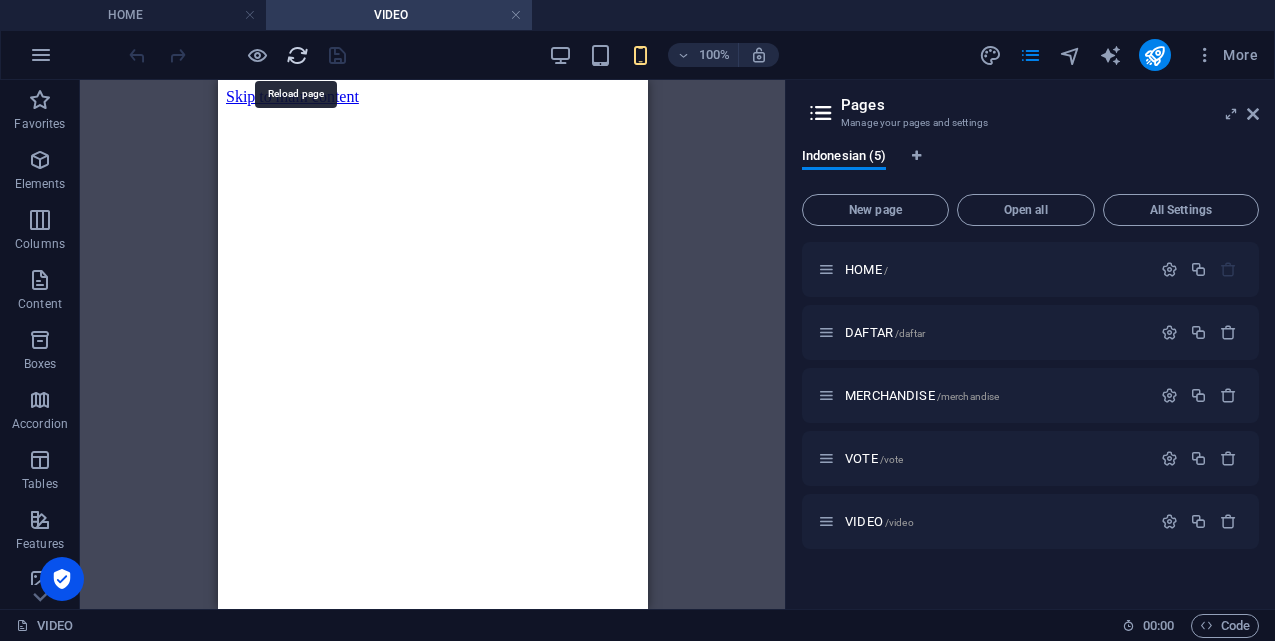 click at bounding box center (297, 55) 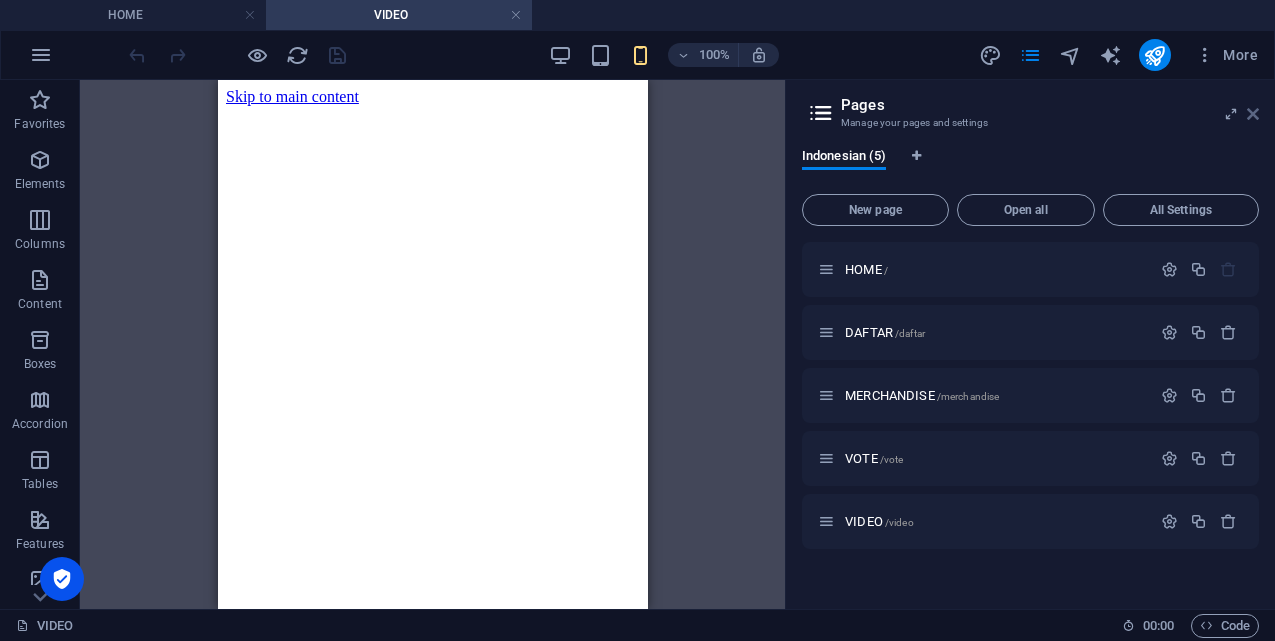 scroll, scrollTop: 0, scrollLeft: 0, axis: both 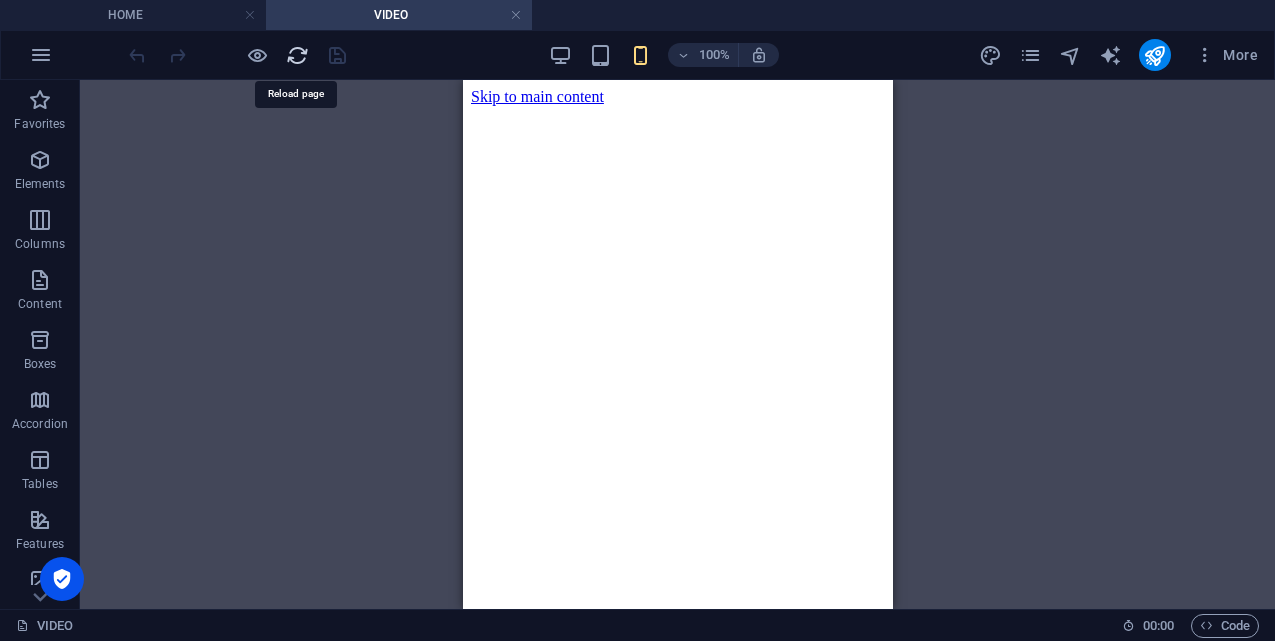 click at bounding box center (297, 55) 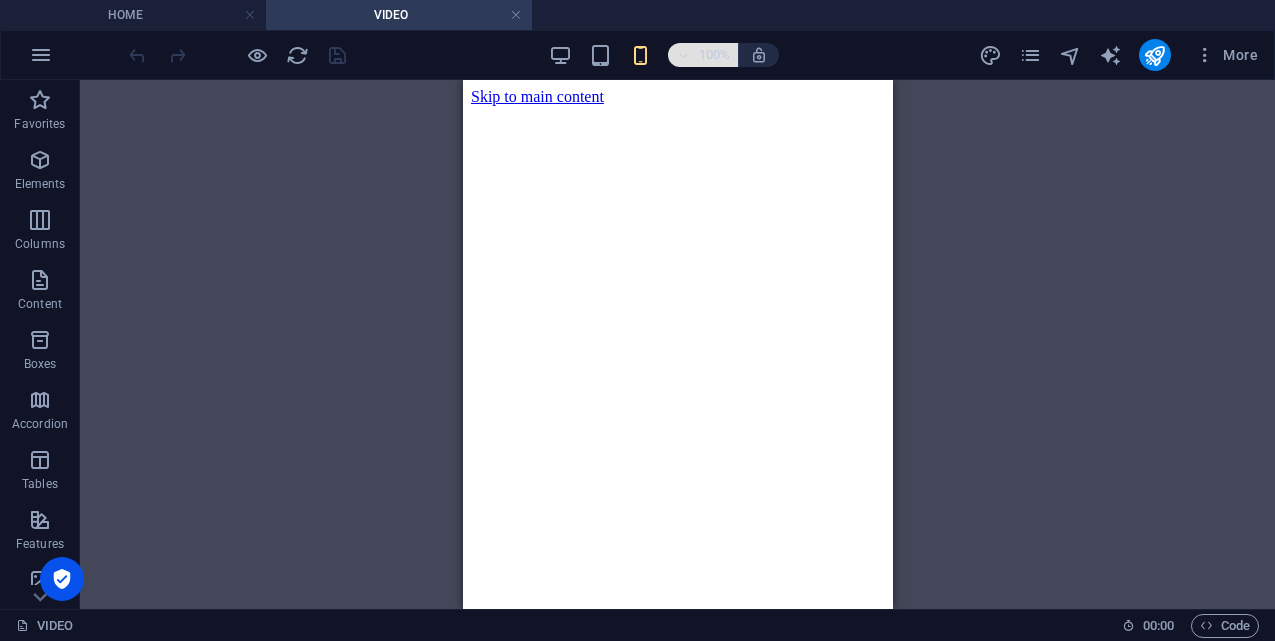 scroll, scrollTop: 0, scrollLeft: 0, axis: both 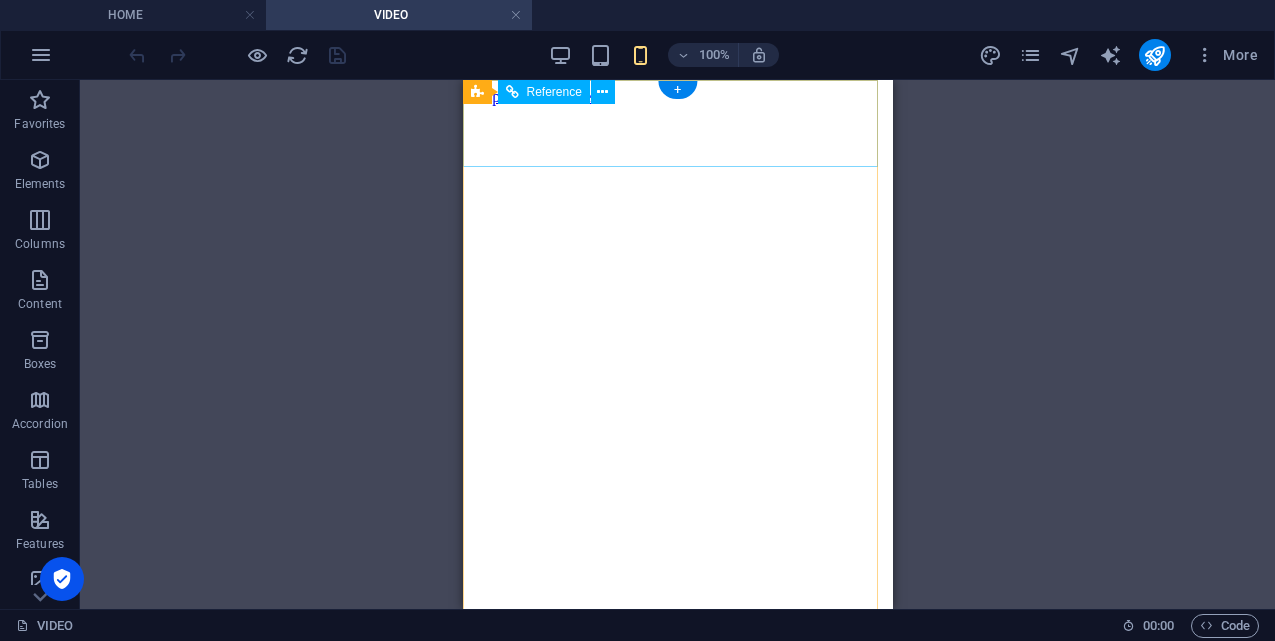 click at bounding box center [677, 725] 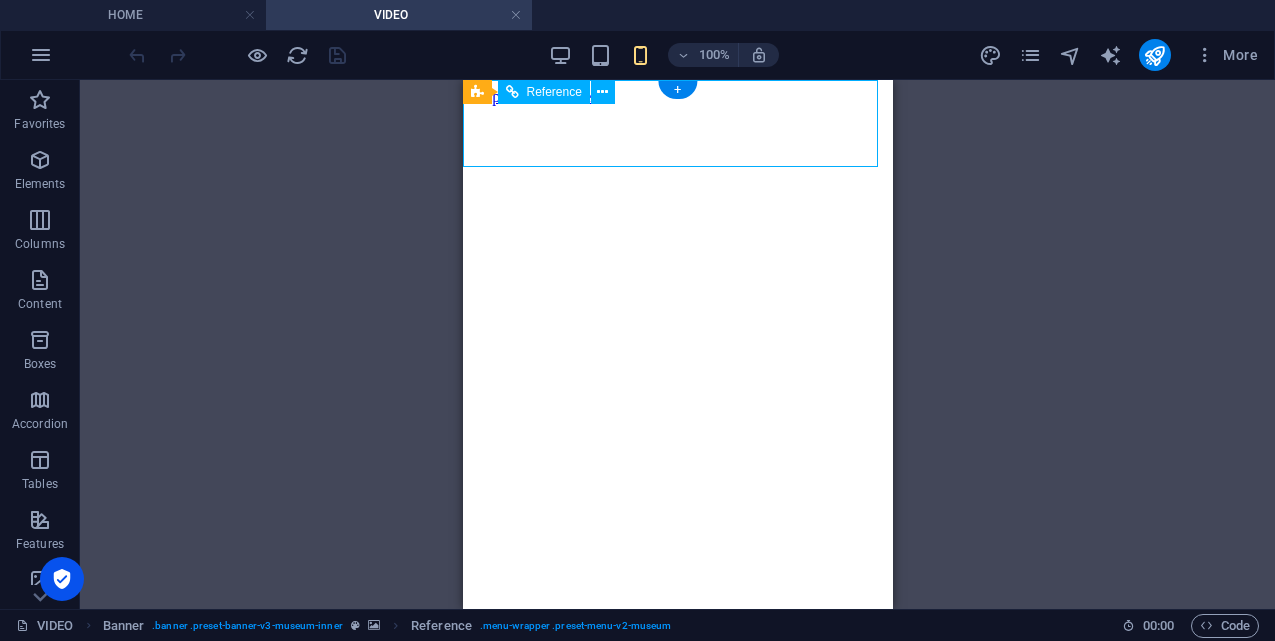 click at bounding box center [677, 725] 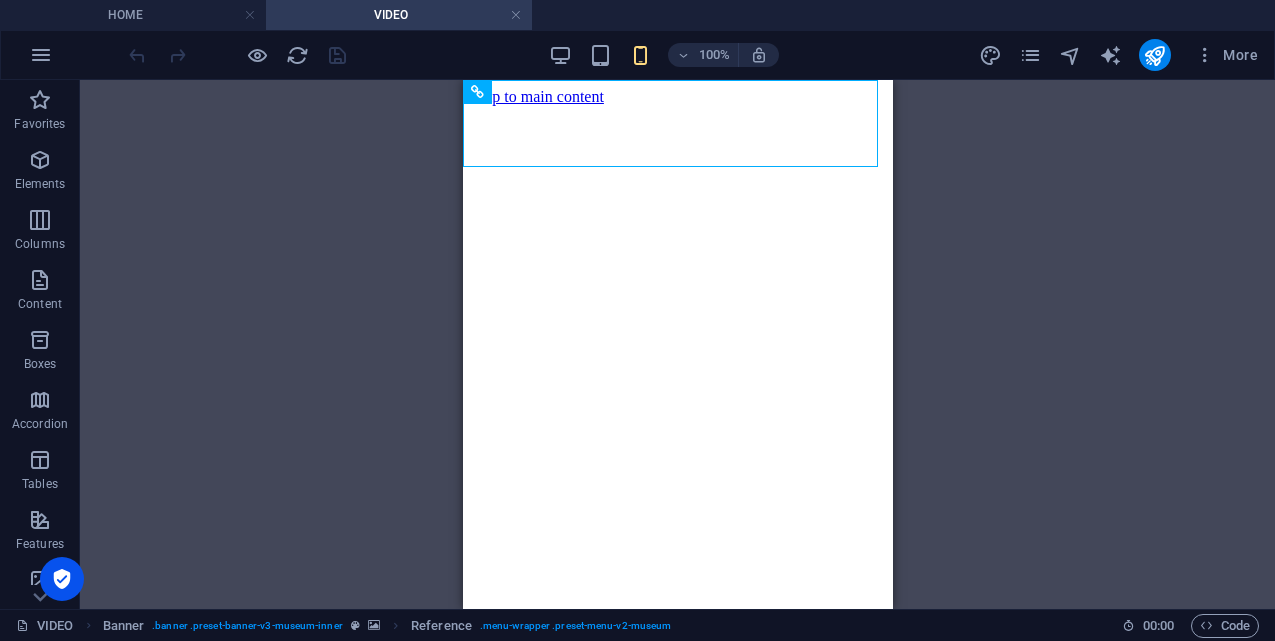 click on "VIDEO" at bounding box center [399, 15] 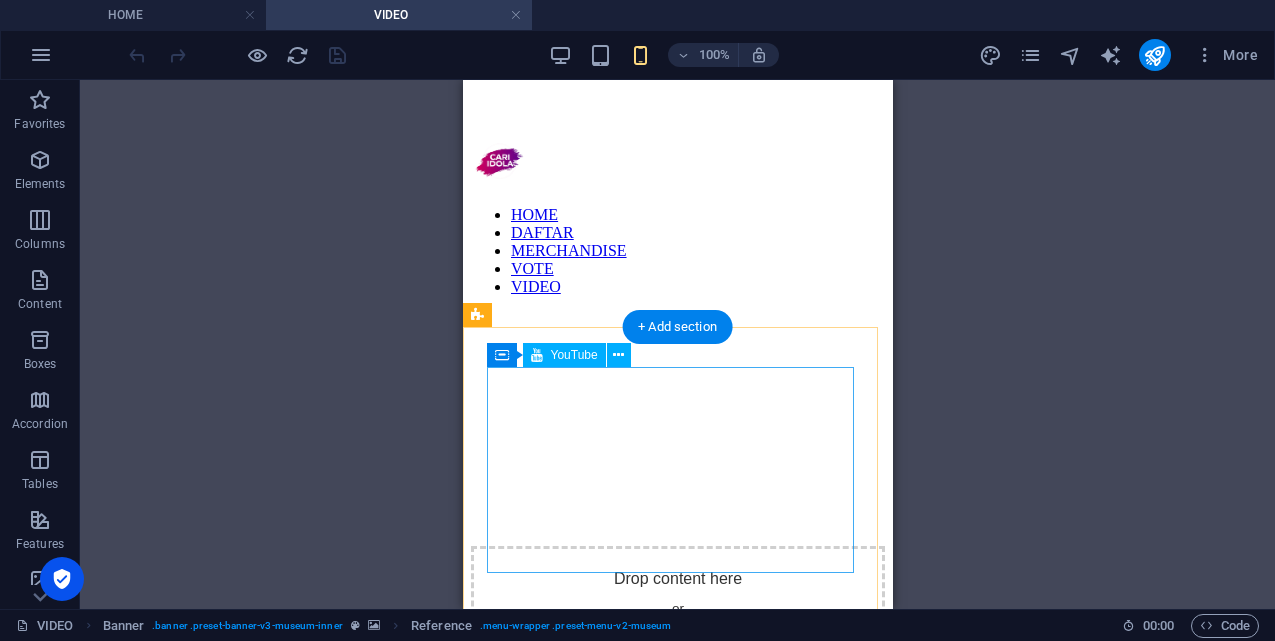 scroll, scrollTop: 0, scrollLeft: 0, axis: both 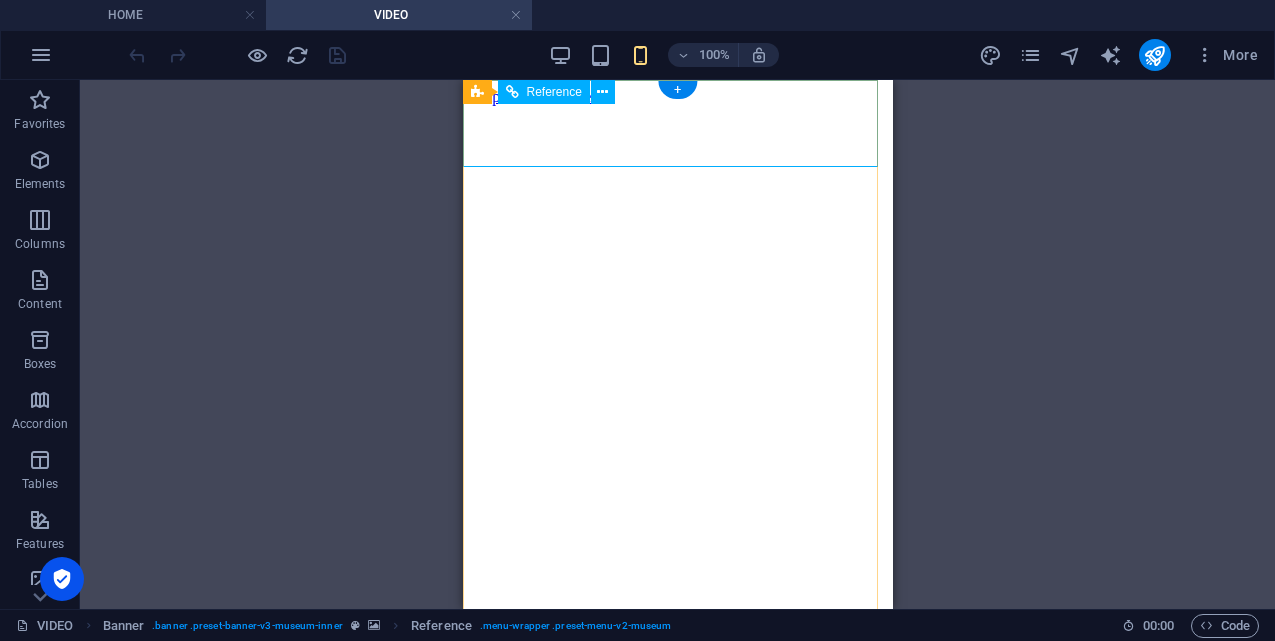 click at bounding box center (677, 725) 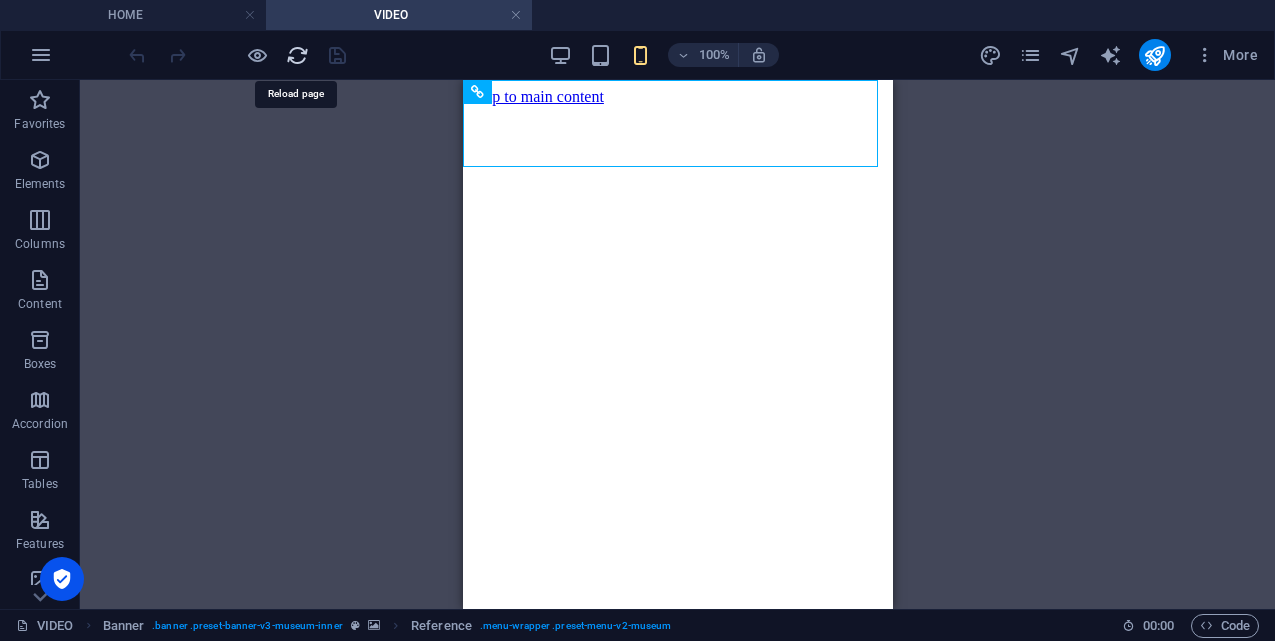 click at bounding box center [297, 55] 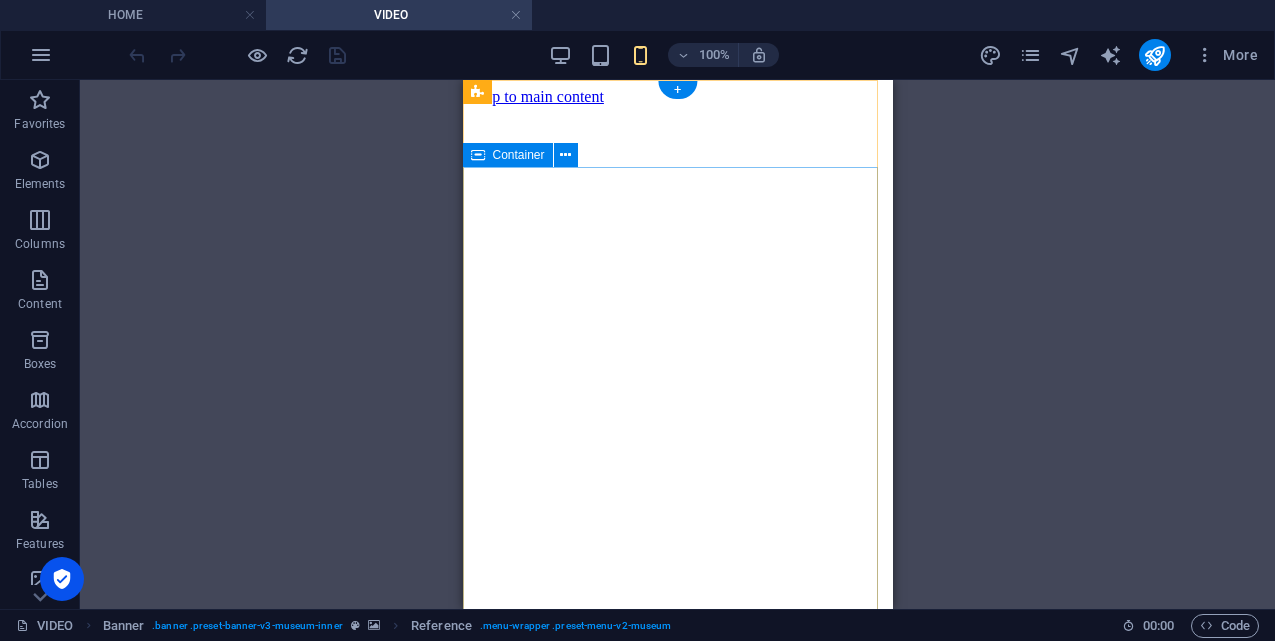 scroll, scrollTop: 0, scrollLeft: 0, axis: both 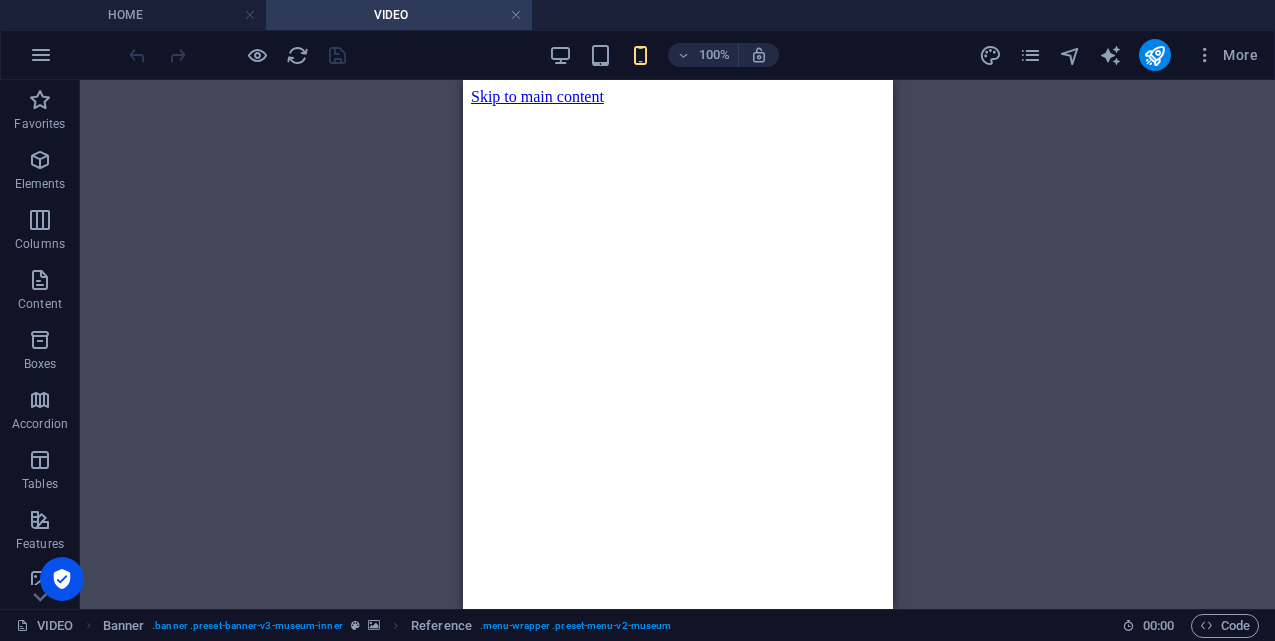 click on "100% More" at bounding box center (637, 55) 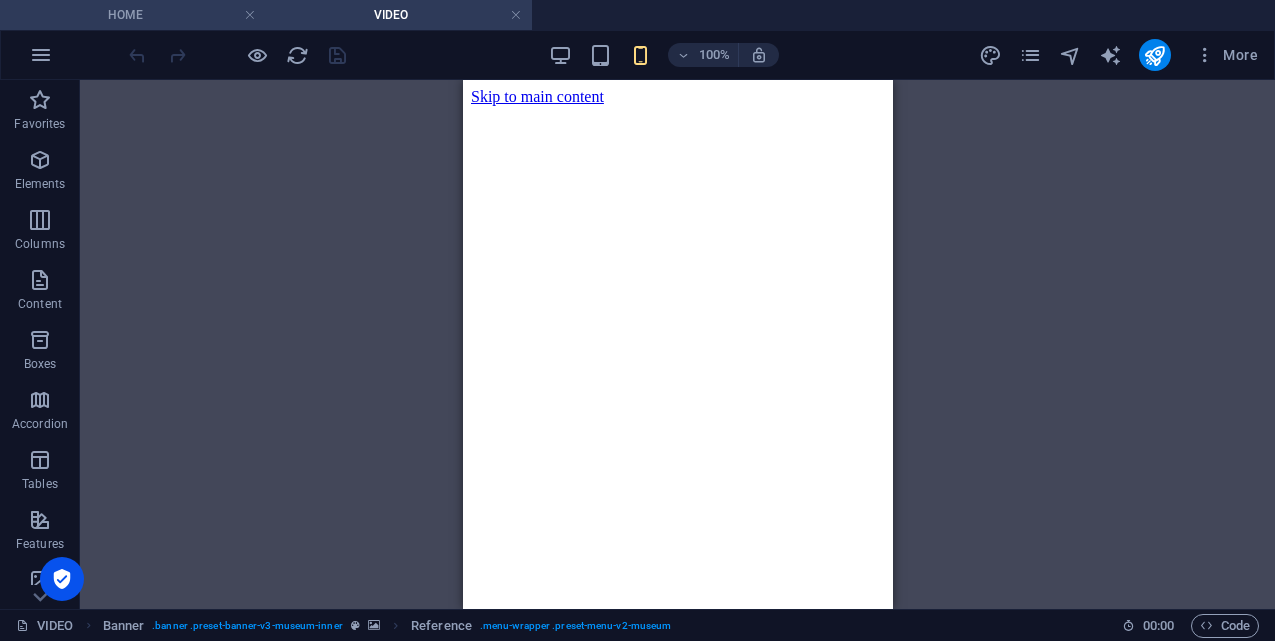 click on "HOME" at bounding box center (133, 15) 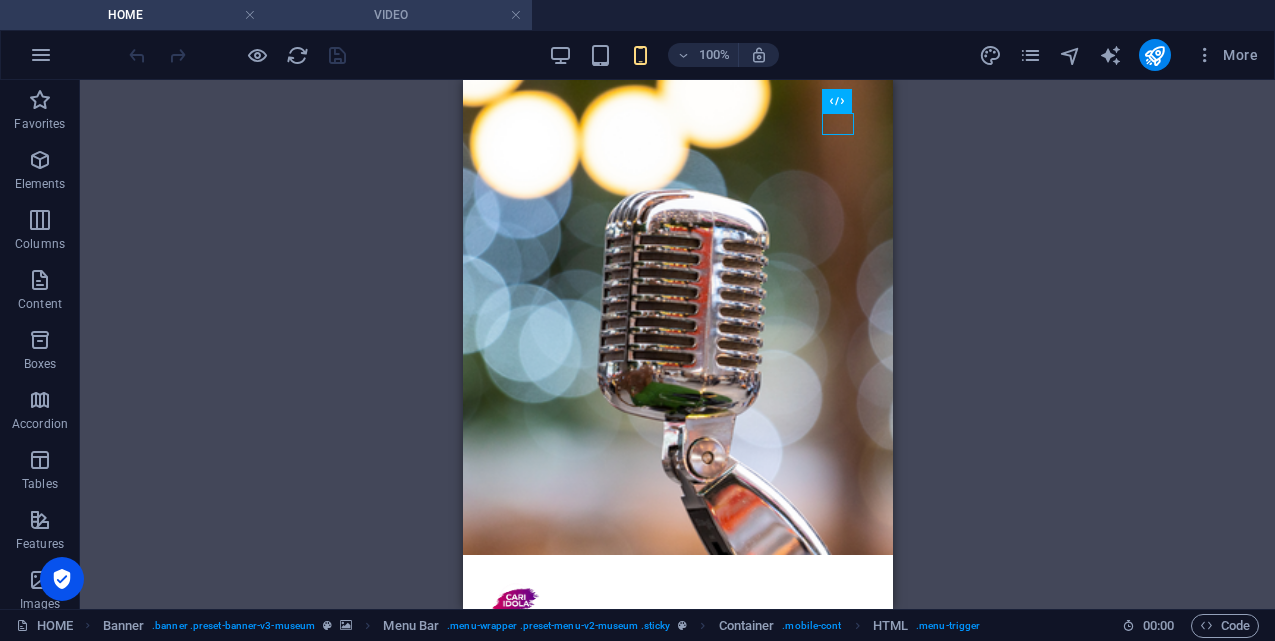 click on "VIDEO" at bounding box center [399, 15] 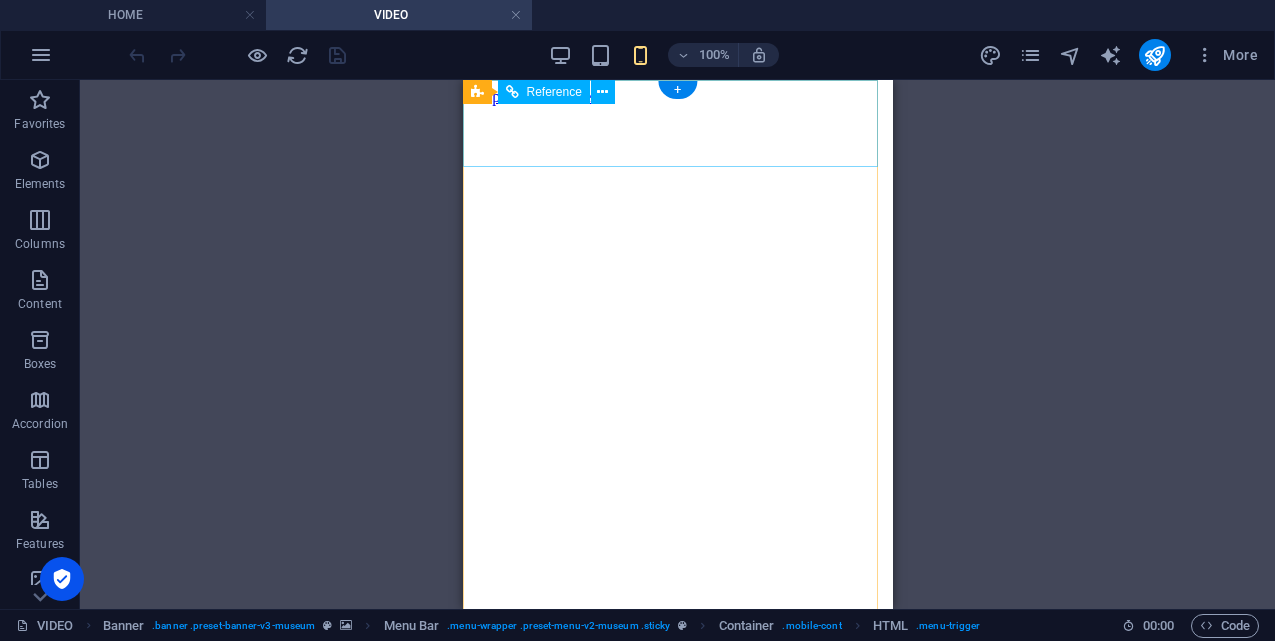 click at bounding box center (677, 725) 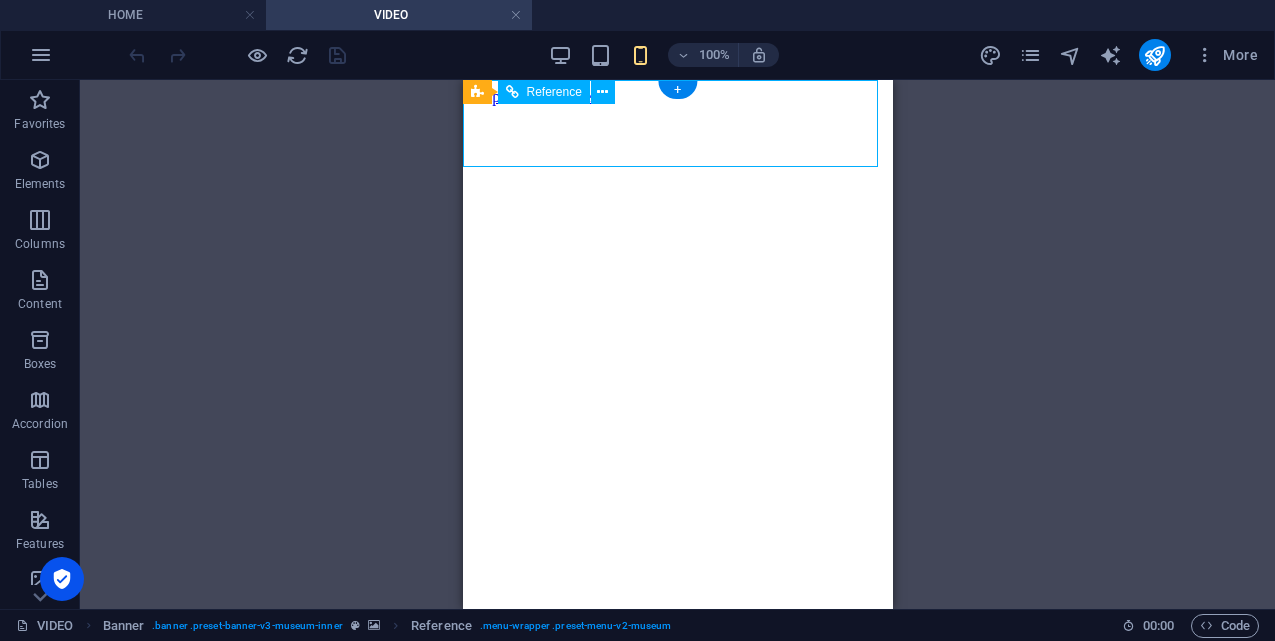 click at bounding box center [677, 725] 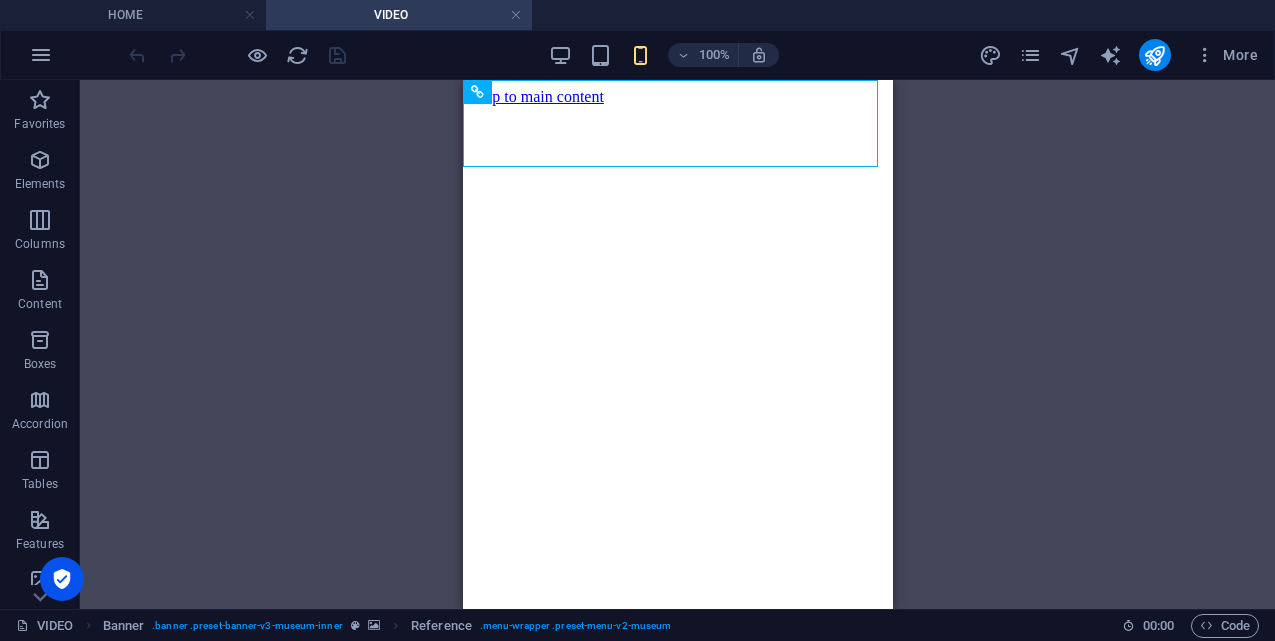 click on "VIDEO" at bounding box center (399, 15) 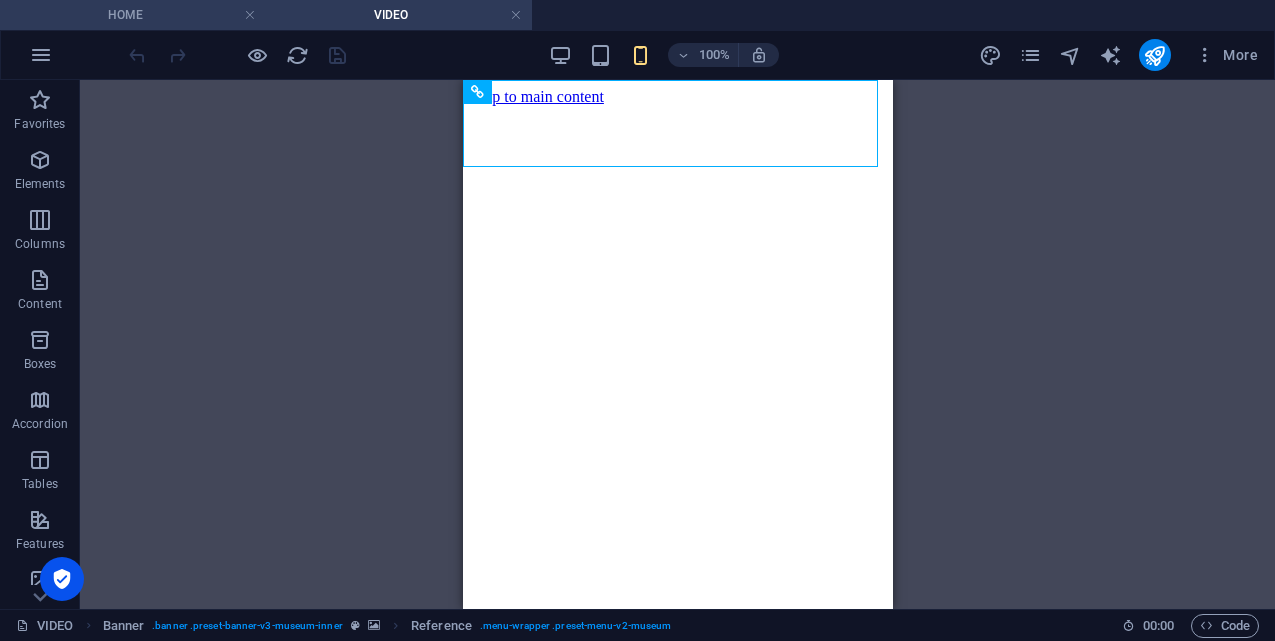 click on "HOME" at bounding box center (133, 15) 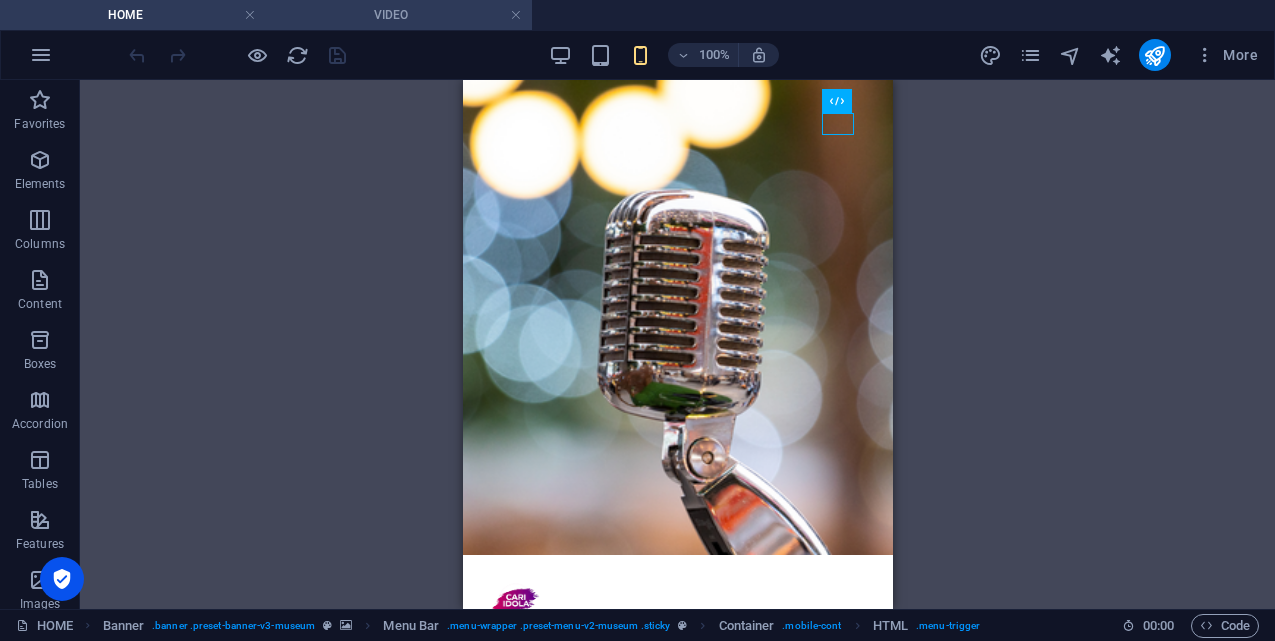click on "VIDEO" at bounding box center [399, 15] 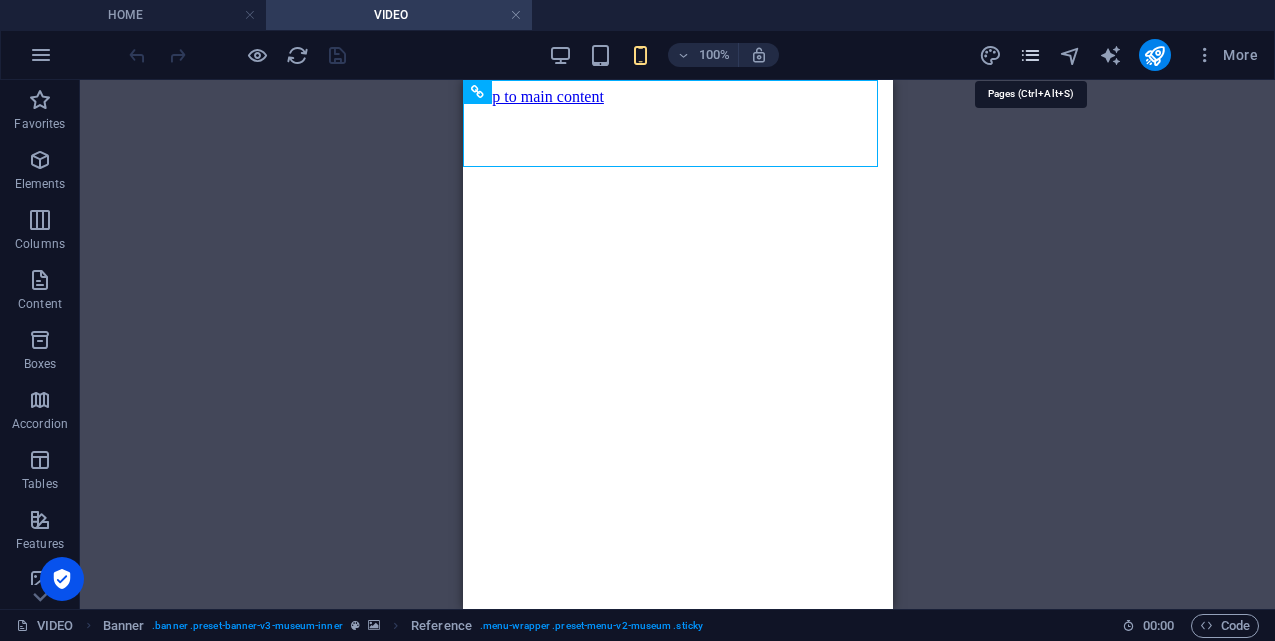 click at bounding box center (1030, 55) 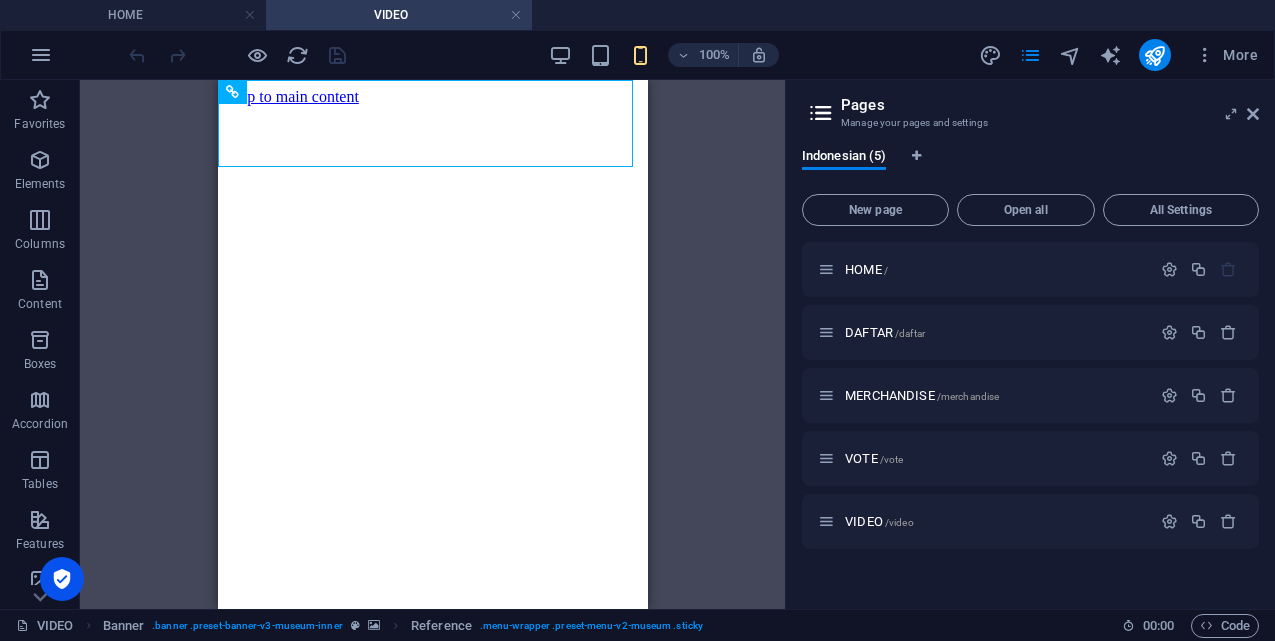 click at bounding box center [1253, 114] 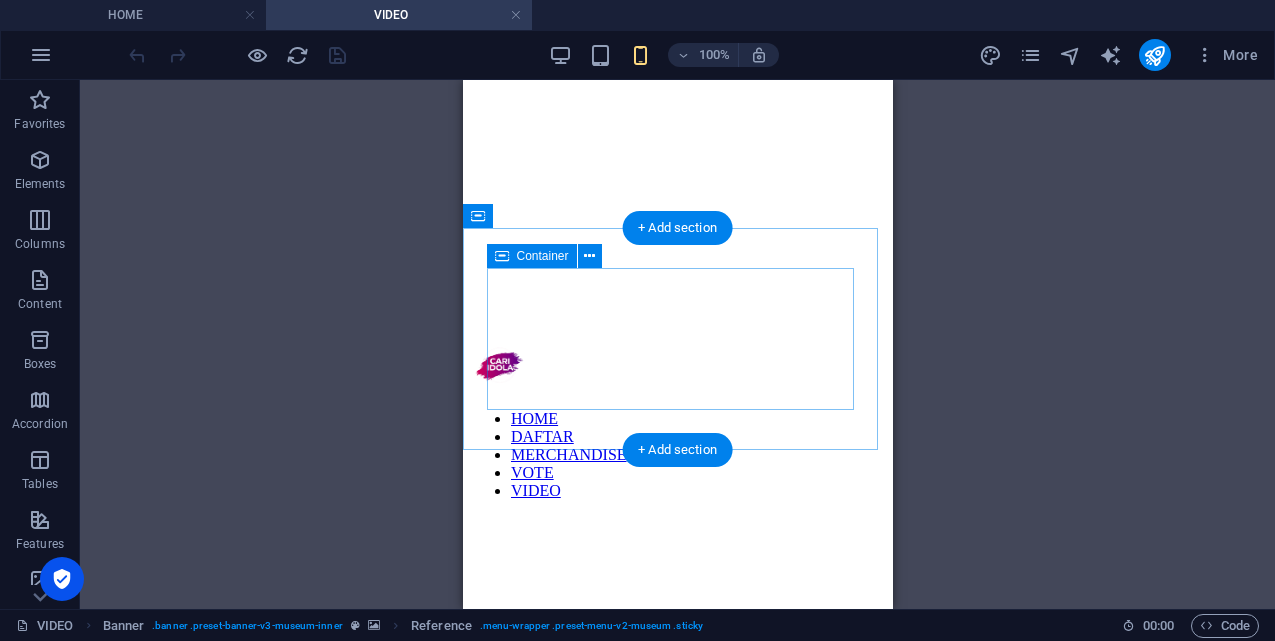 scroll, scrollTop: 17, scrollLeft: 0, axis: vertical 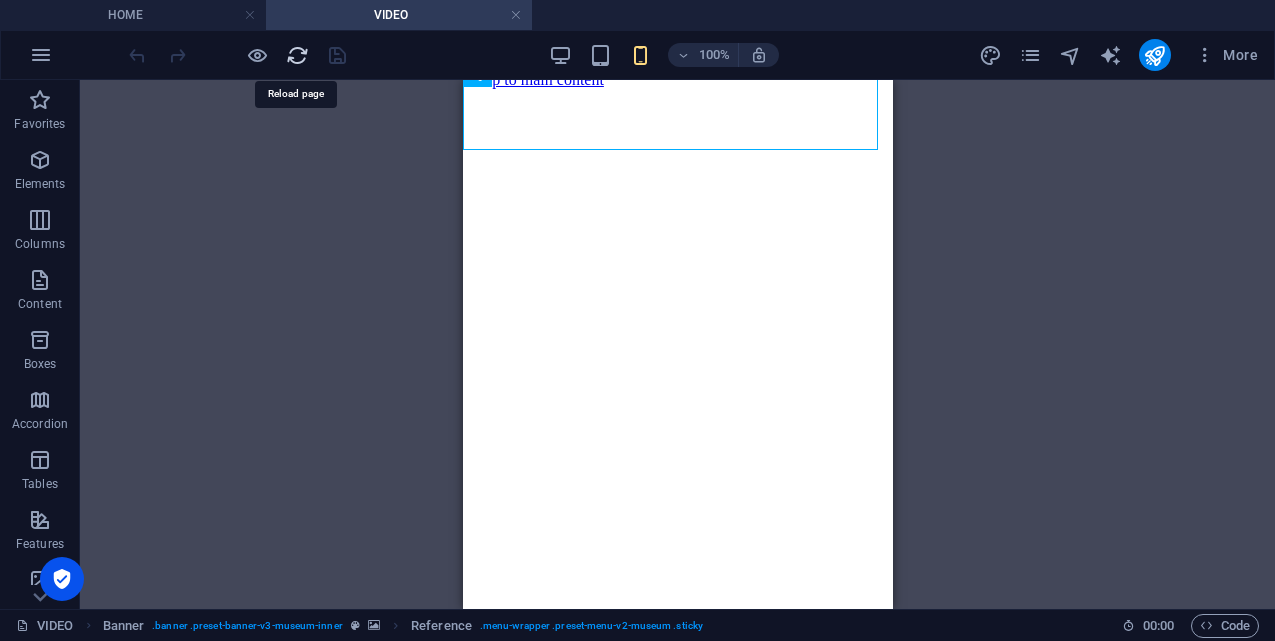 click at bounding box center [297, 55] 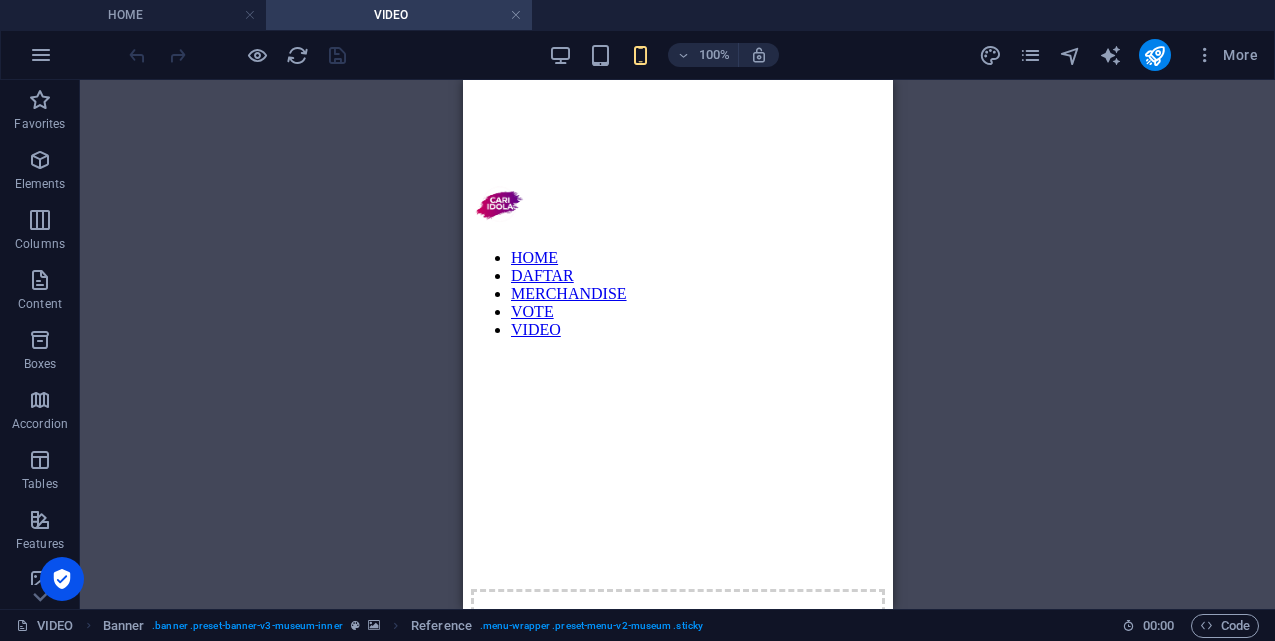 scroll, scrollTop: 577, scrollLeft: 0, axis: vertical 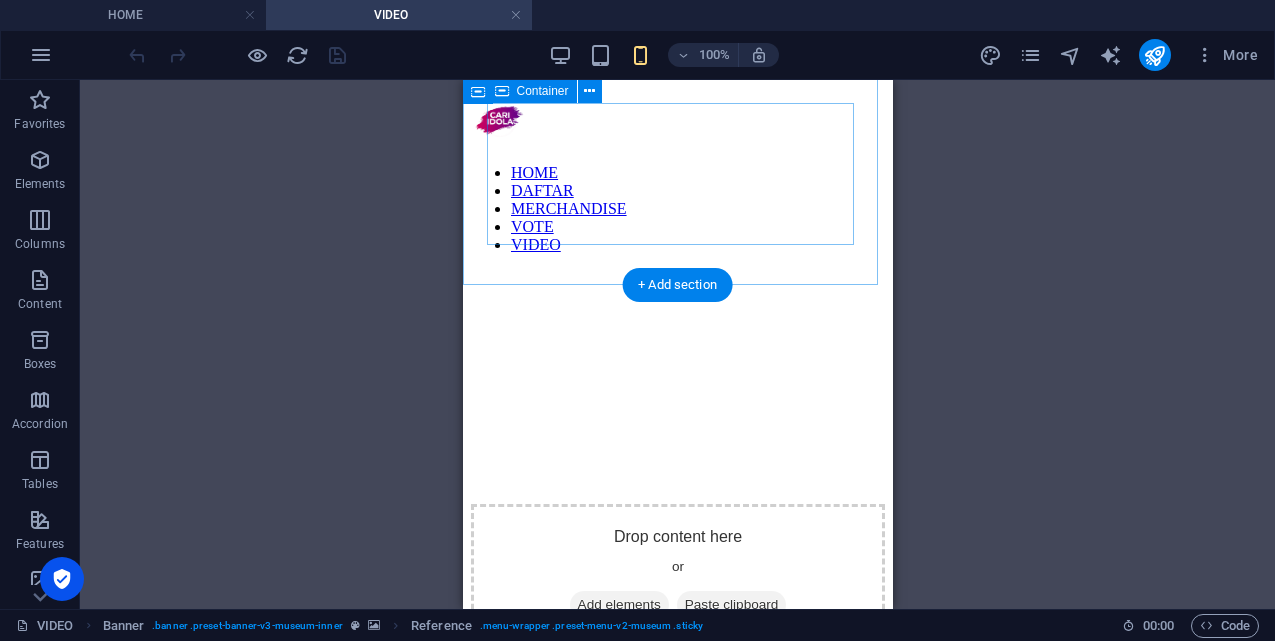 click on "Add elements" at bounding box center (618, 605) 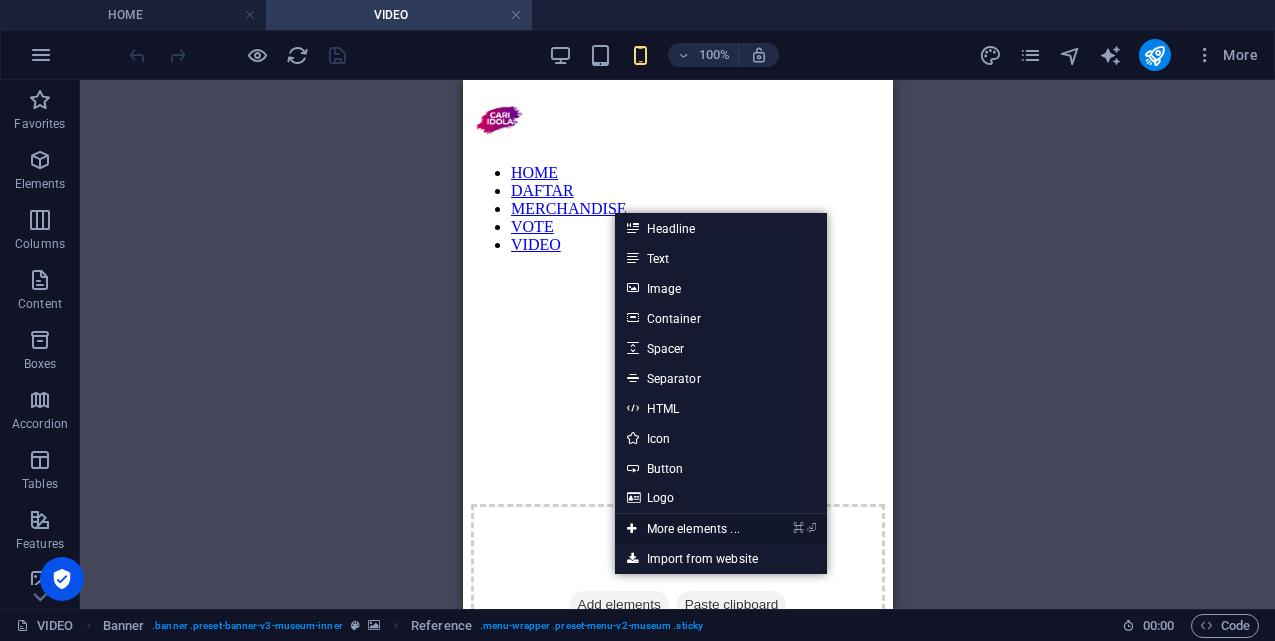 drag, startPoint x: 677, startPoint y: 533, endPoint x: 186, endPoint y: 411, distance: 505.92984 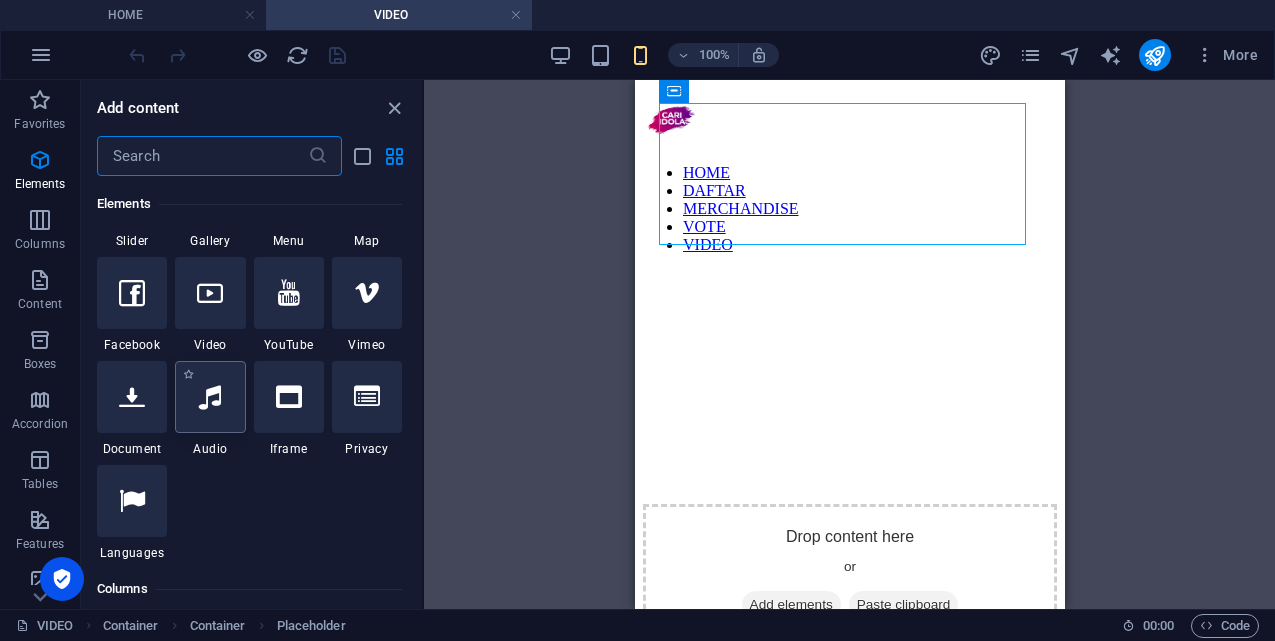 scroll, scrollTop: 603, scrollLeft: 0, axis: vertical 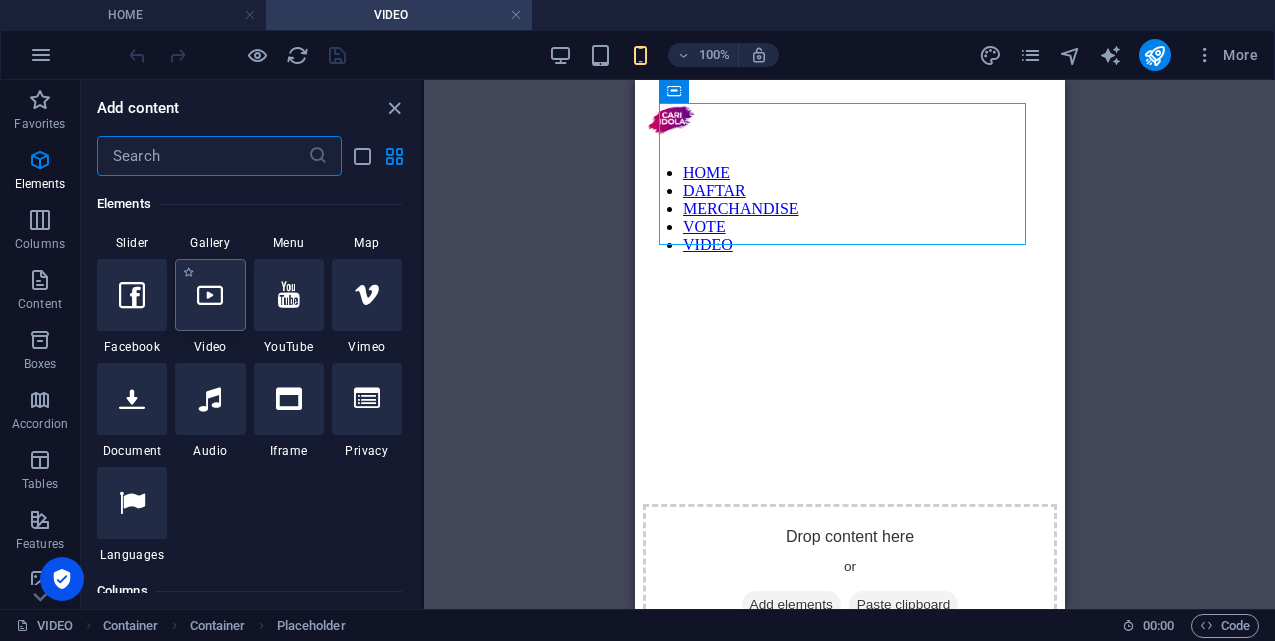 click at bounding box center (210, 295) 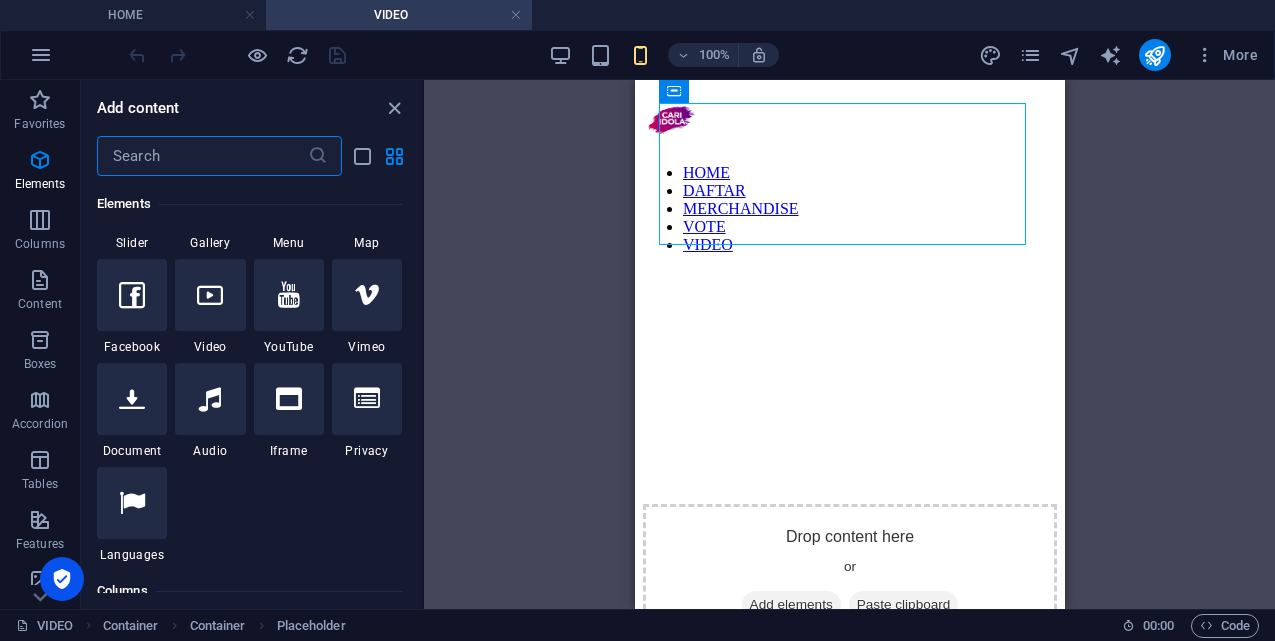 select on "%" 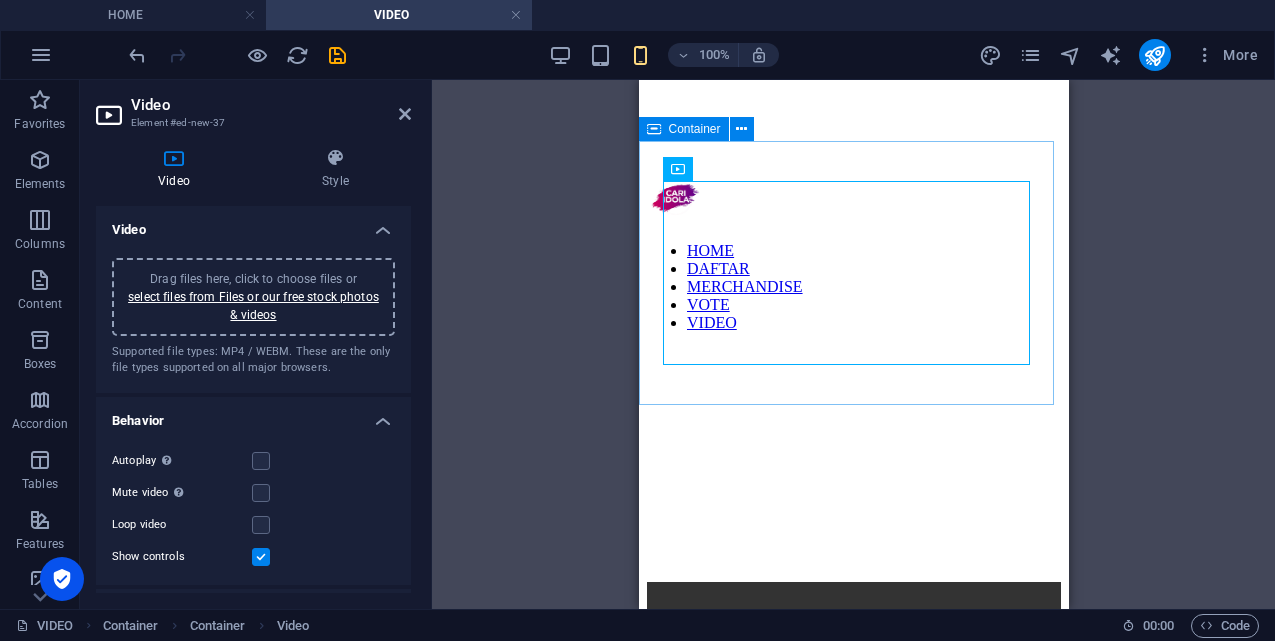 scroll, scrollTop: 455, scrollLeft: 0, axis: vertical 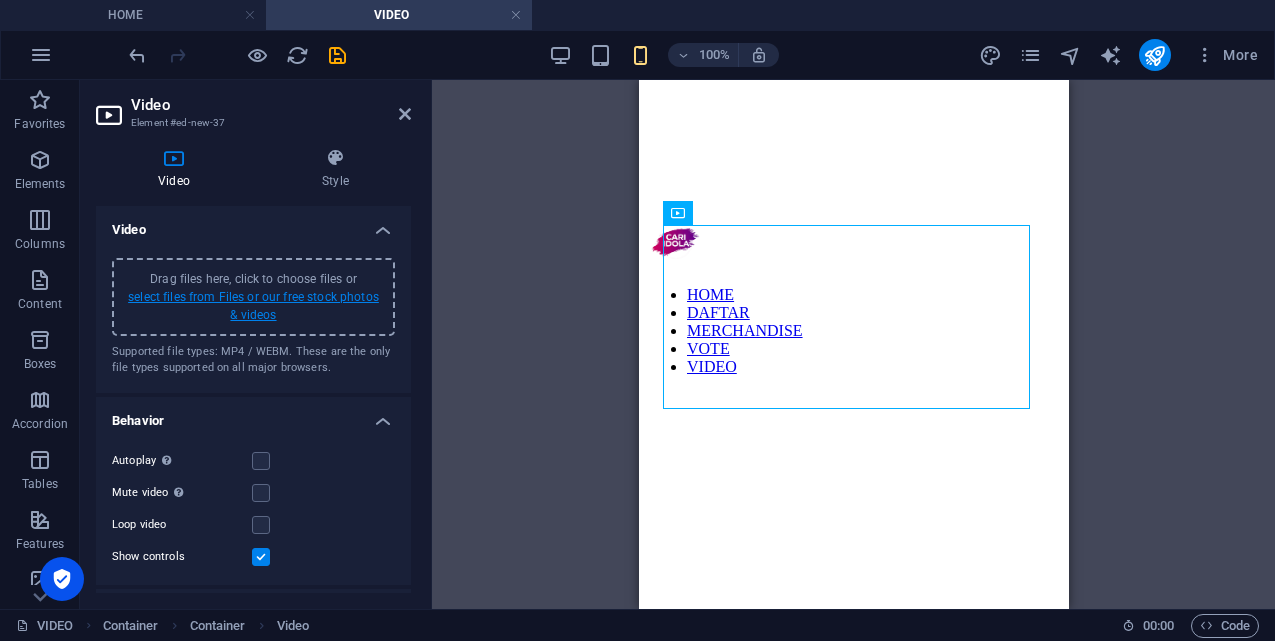 click on "select files from Files or our free stock photos & videos" at bounding box center (253, 306) 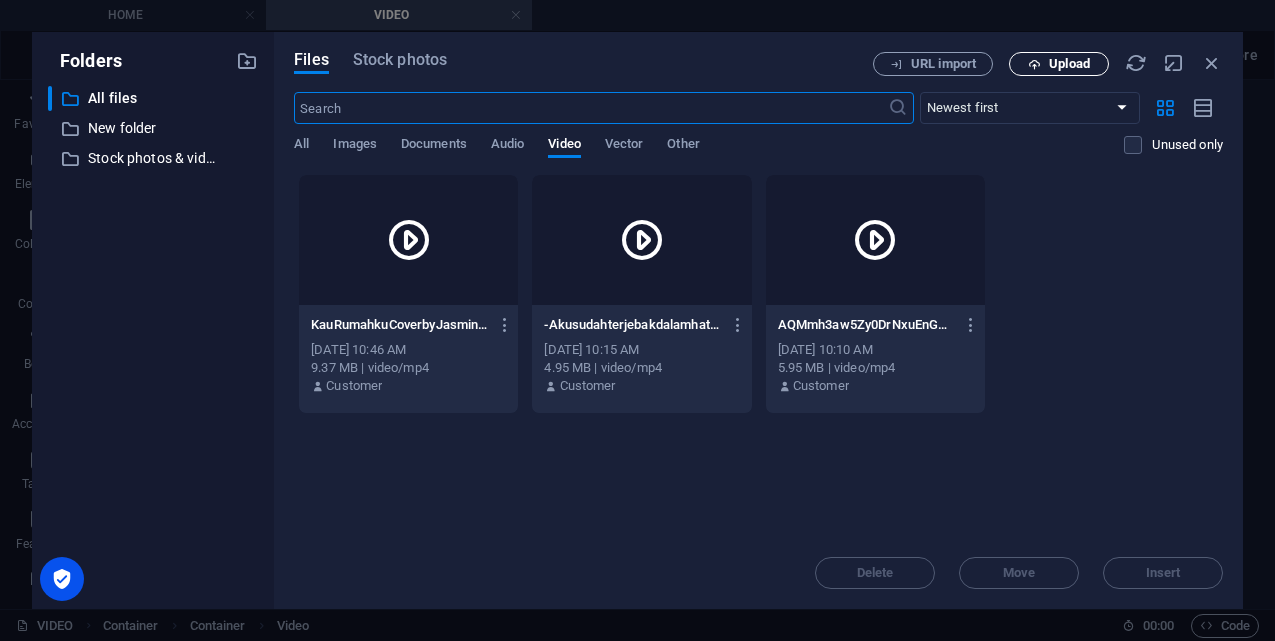 click on "Upload" at bounding box center (1059, 64) 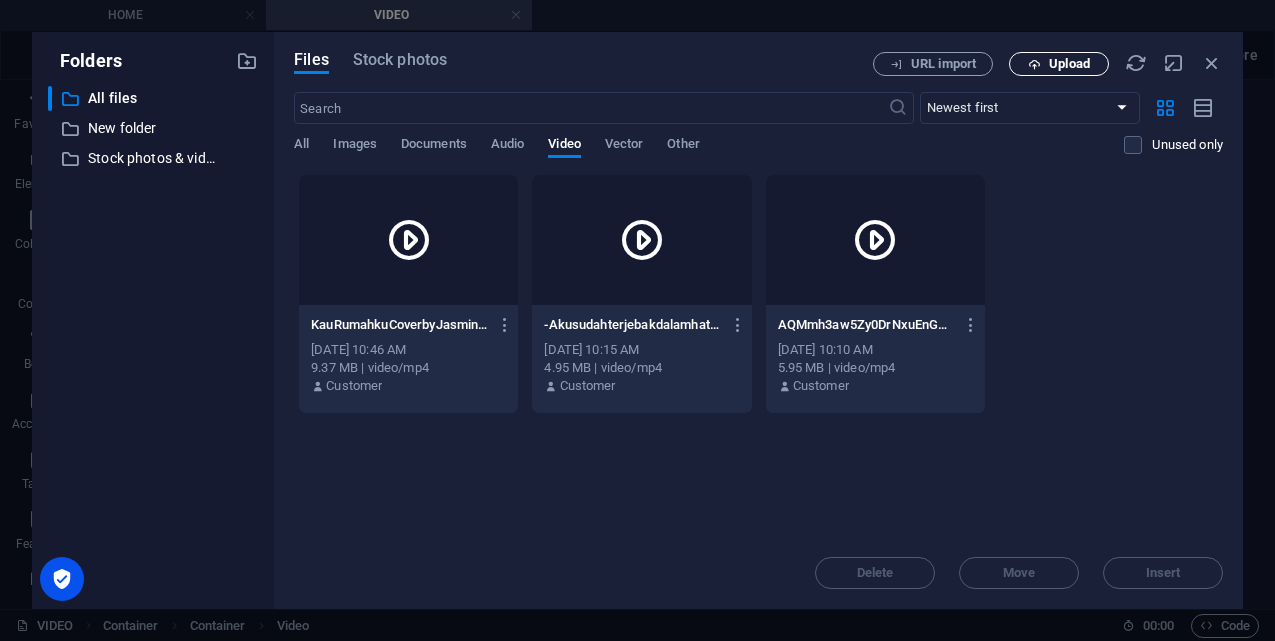 click on "Upload" at bounding box center [1059, 64] 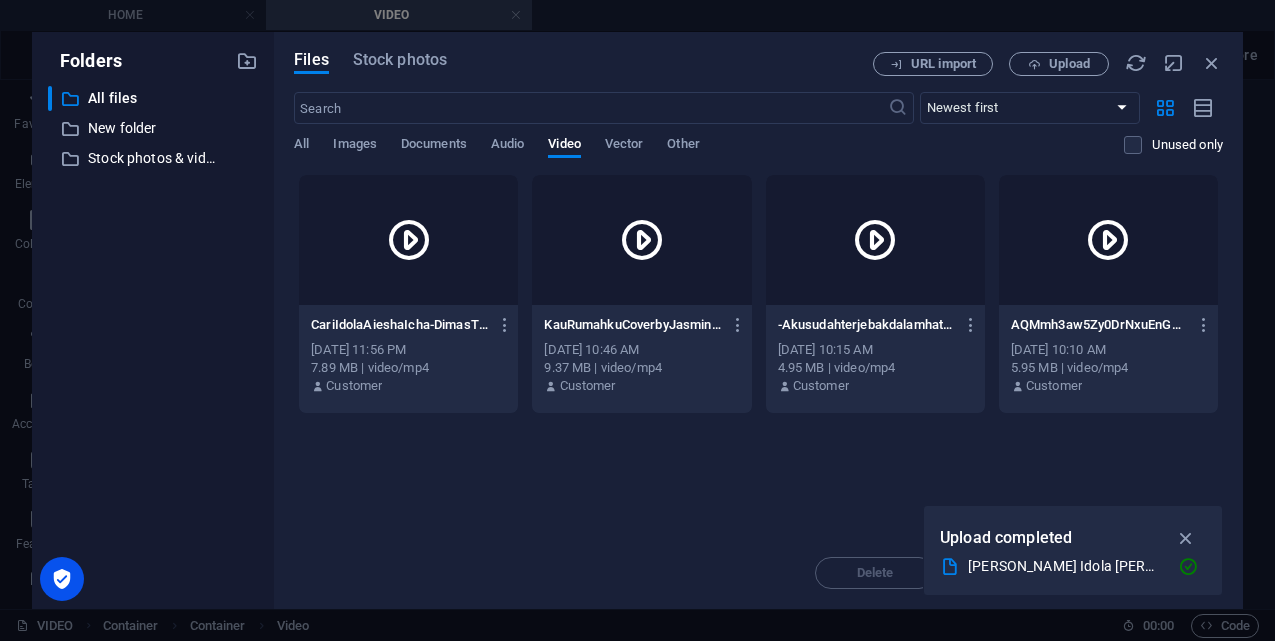 click on "Drop files here to upload them instantly CariIdolaAieshaIcha-DimasThursina-6LMLXyC_tMSlmqmRlC8fIA.mp4 CariIdolaAieshaIcha-DimasThursina-6LMLXyC_tMSlmqmRlC8fIA.mp4 [DATE] 11:56 PM 7.89 MB | video/mp4 Customer KauRumahkuCoverbyJasmine-oUFcldaVdh-RKOWf8z7KnQ.mp4 KauRumahkuCoverbyJasmine-oUFcldaVdh-RKOWf8z7KnQ.mp4 [DATE] 10:46 AM 9.37 MB | video/mp4 Customer -Akusudahterjebakdalamhatimumu.Dantidakbisakeluarlagi.ApakahiniyangdinamakanTerlanjurCinta-Musicbyreza.cordalubisaparmsatriabenficaterlanjurcintarossacintaakudankamukita-u6JpNUS9GO13DXRxEWJtZQ.mp4 -Akusudahterjebakdalamhatimumu.Dantidakbisakeluarlagi.ApakahiniyangdinamakanTerlanjurCinta-Musicbyreza.cordalubisaparmsatriabenficaterlanjurcintarossacintaakudankamukita-u6JpNUS9GO13DXRxEWJtZQ.mp4 [DATE] 10:15 AM 4.95 MB | video/mp4 Customer AQMmh3aw5Zy0DrNxuEnGLhFreLACWC3mG5CLADe87ioPGBg_5gmf57zUbMvr437DpwupTIVBv_lC-dtwnDlmcHaAZaTuupseuBHAPpw-ebKzD3kZ7BSQSUIj653bYA.mp4 [DATE] 10:10 AM 5.95 MB | video/mp4 Customer" at bounding box center (758, 355) 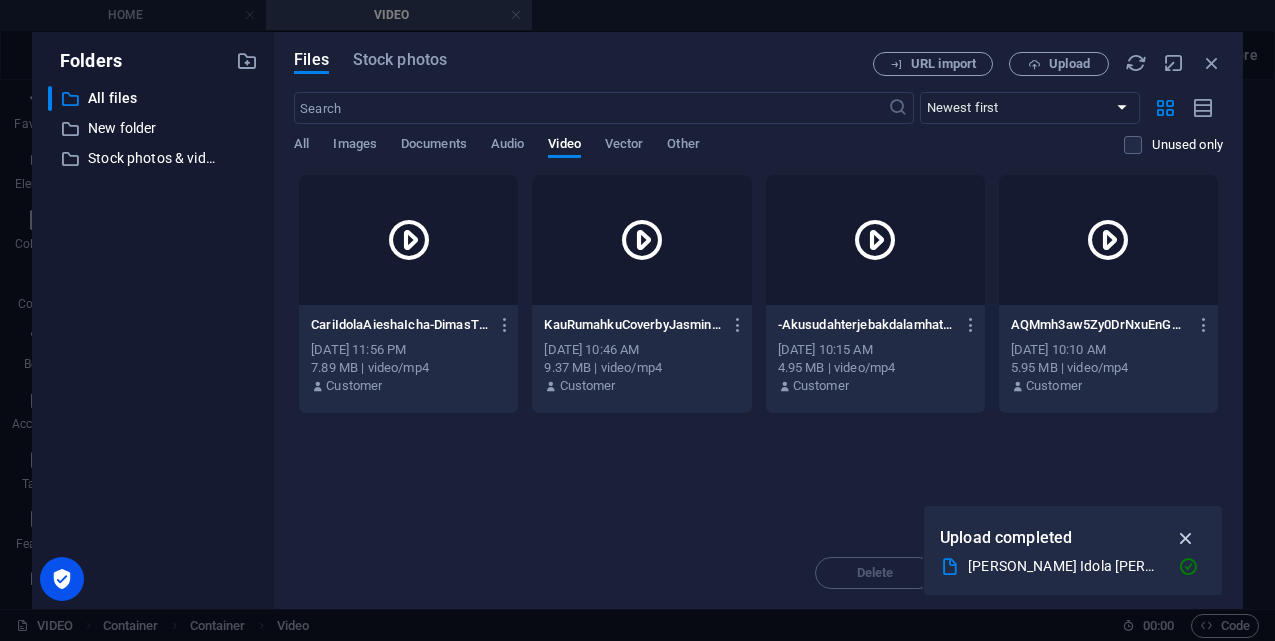 click at bounding box center (1186, 538) 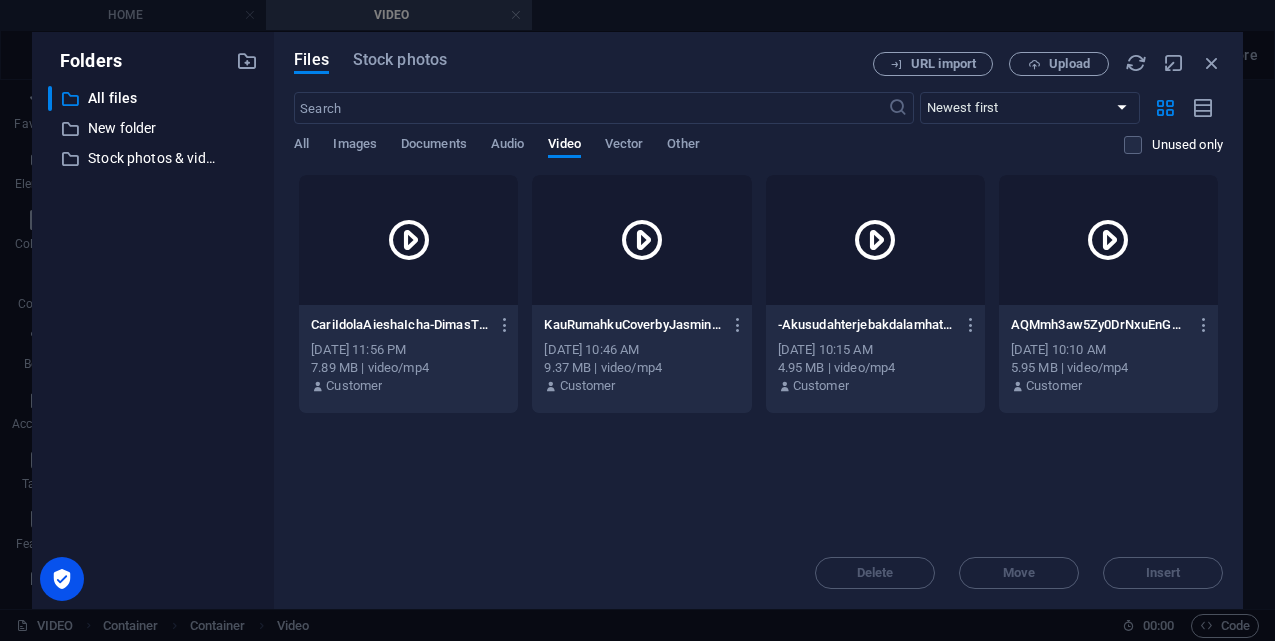 click at bounding box center [1108, 240] 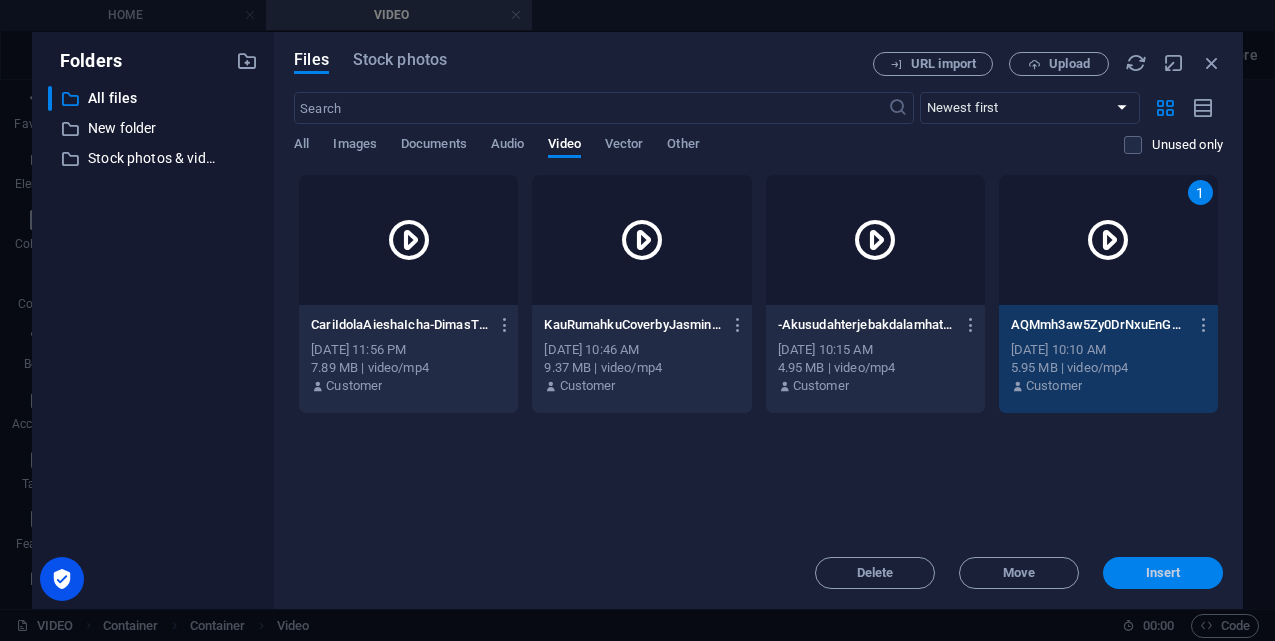 click on "Insert" at bounding box center [1163, 573] 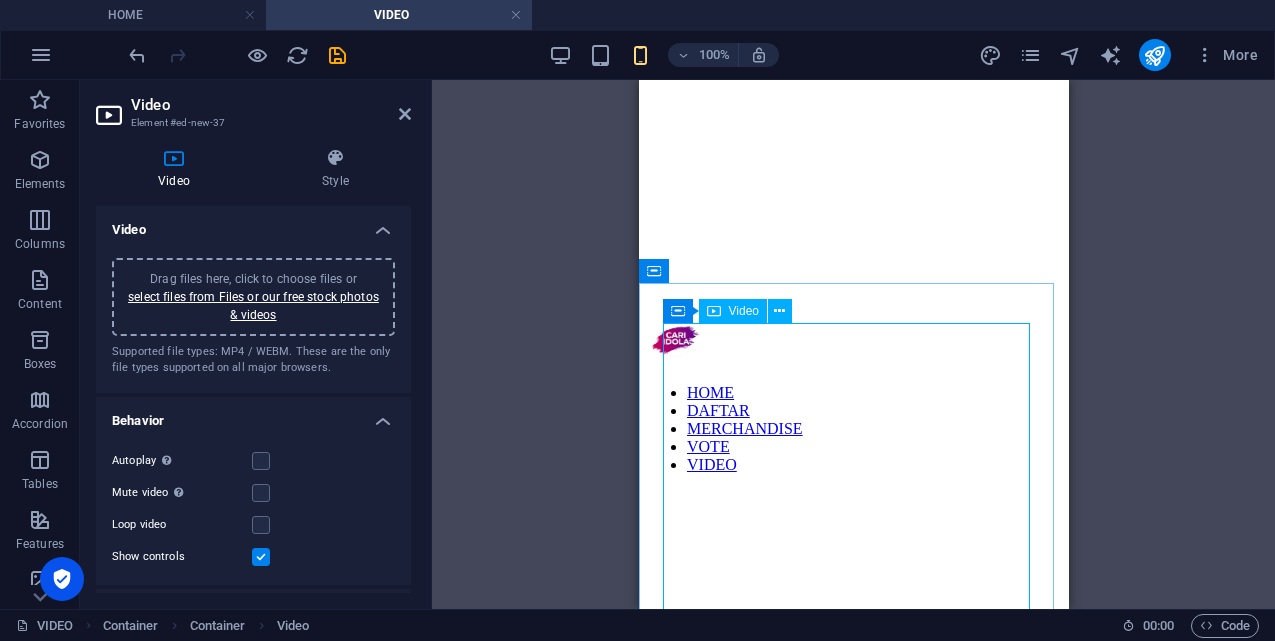 scroll, scrollTop: 0, scrollLeft: 0, axis: both 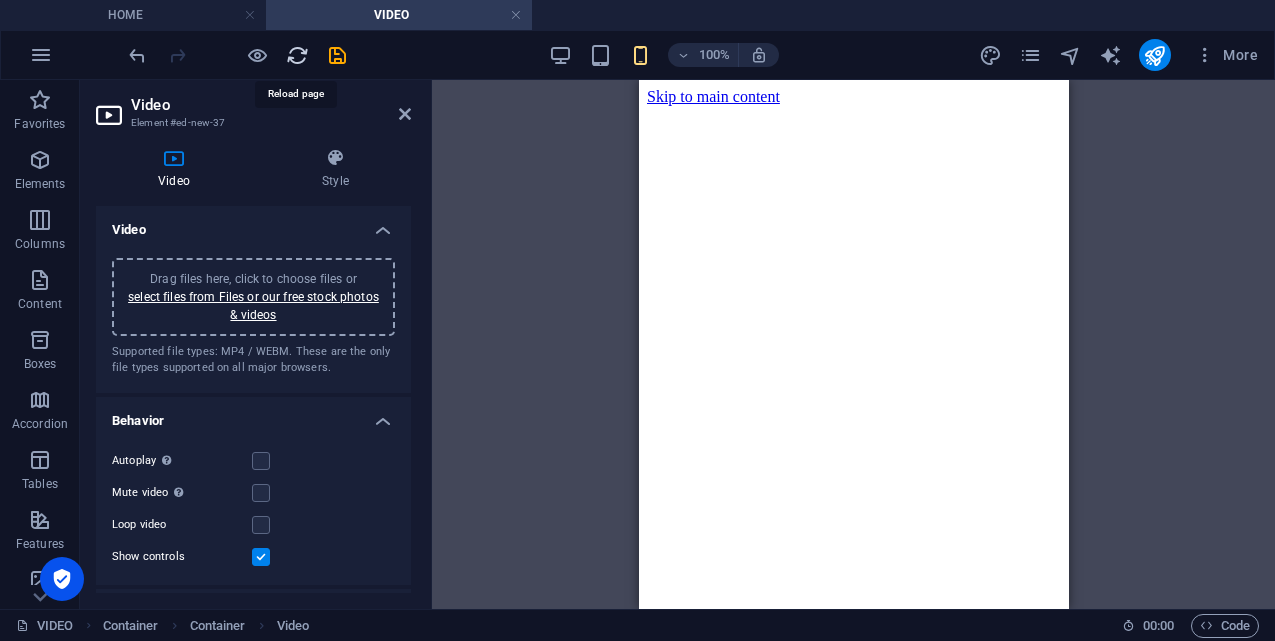 drag, startPoint x: 296, startPoint y: 52, endPoint x: 142, endPoint y: 151, distance: 183.07649 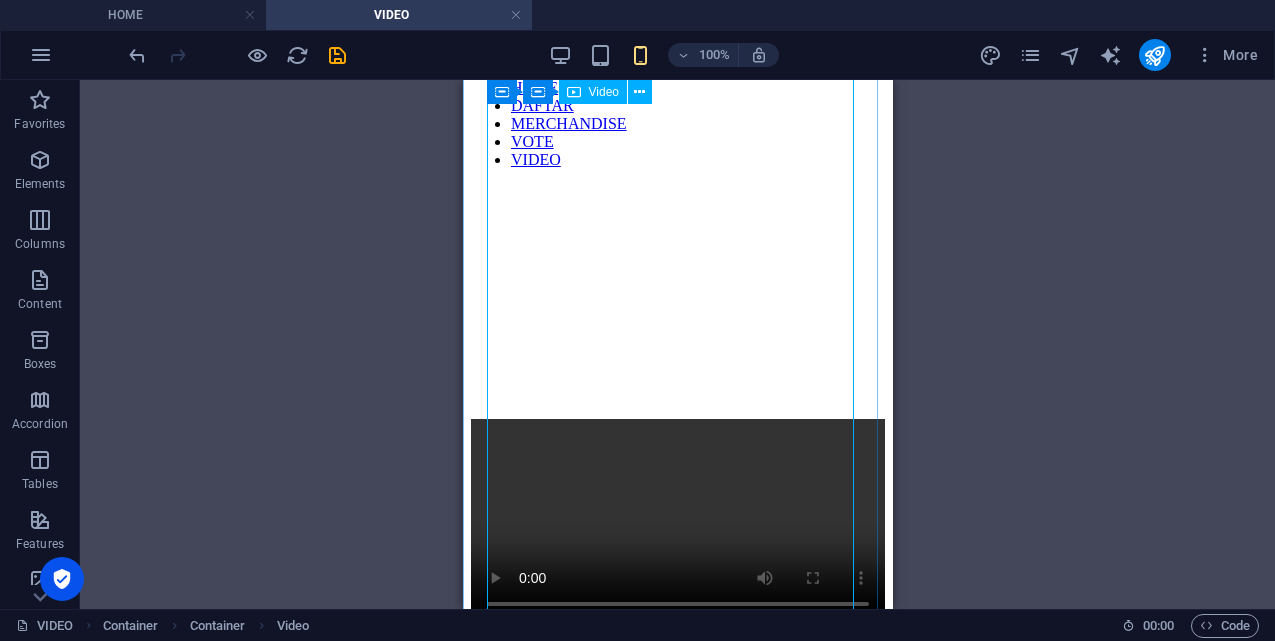 scroll, scrollTop: 0, scrollLeft: 0, axis: both 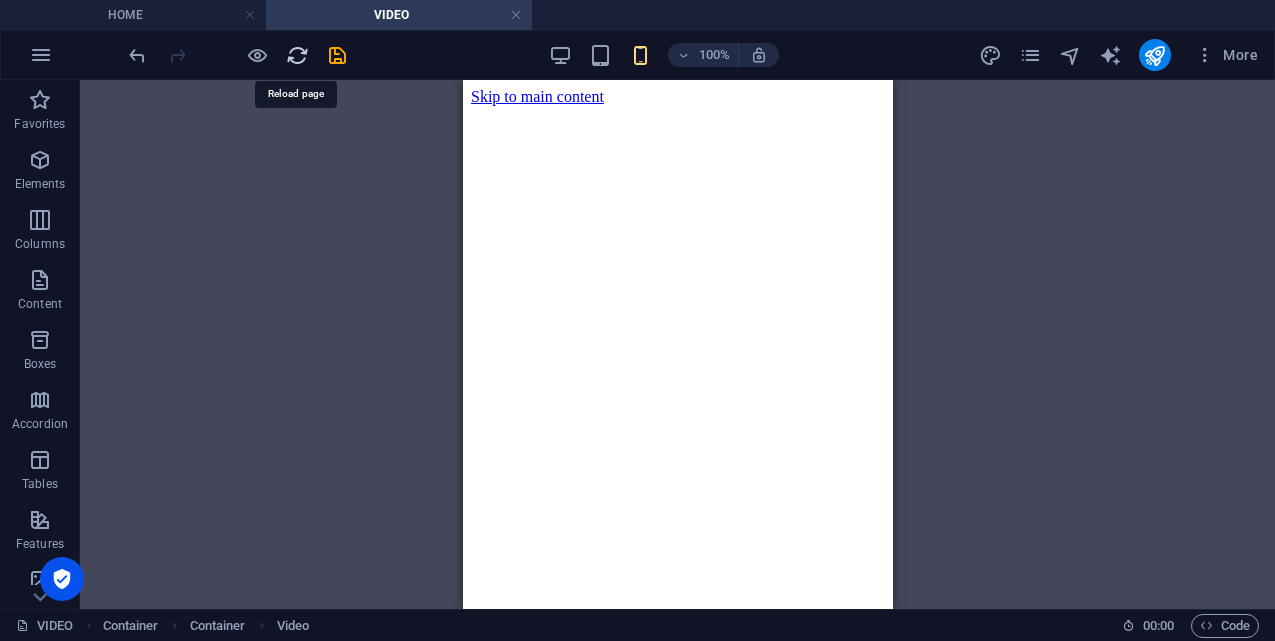 click at bounding box center (297, 55) 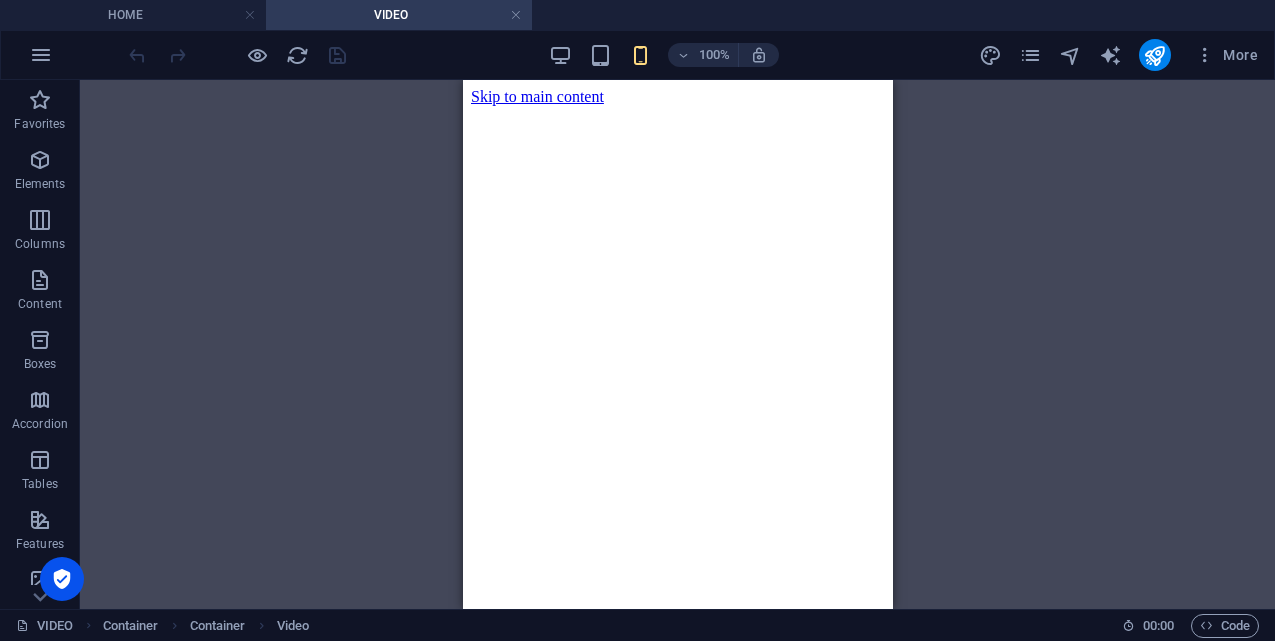scroll, scrollTop: 0, scrollLeft: 0, axis: both 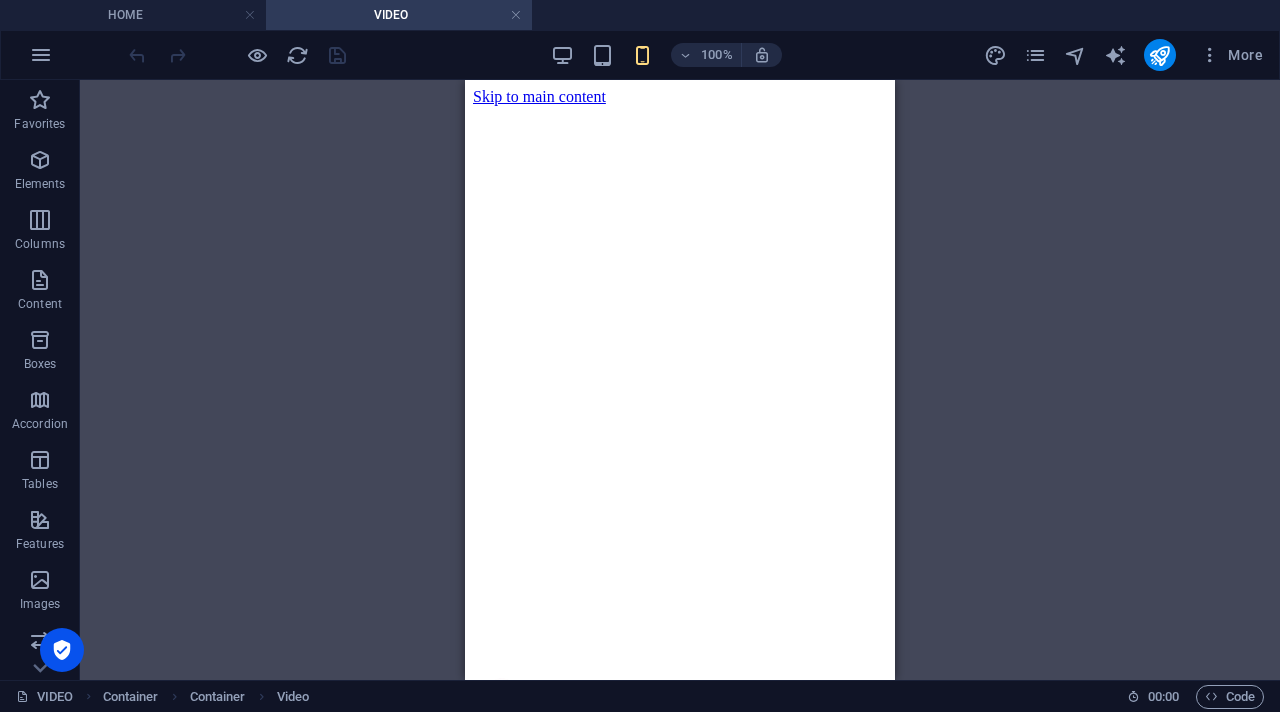 click on "HOME DAFTAR MERCHANDISE VOTE VIDEO" at bounding box center (680, 748) 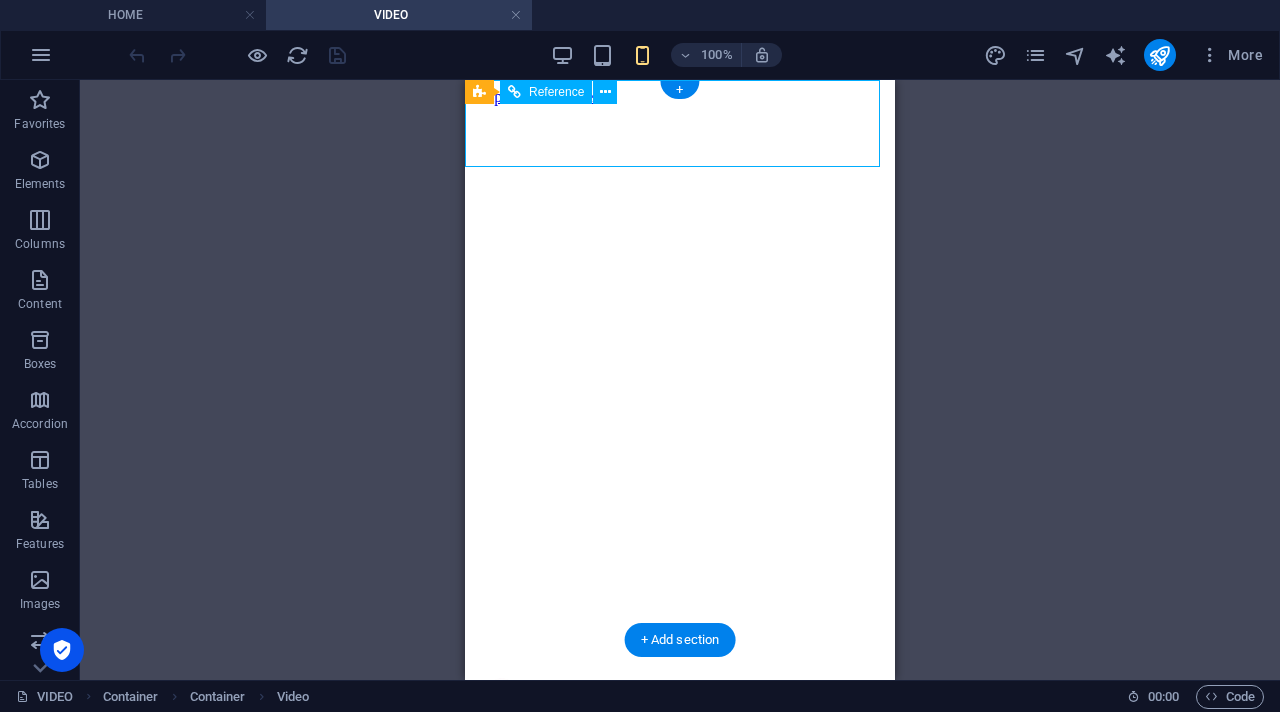 click on "HOME DAFTAR MERCHANDISE VOTE VIDEO" at bounding box center [680, 748] 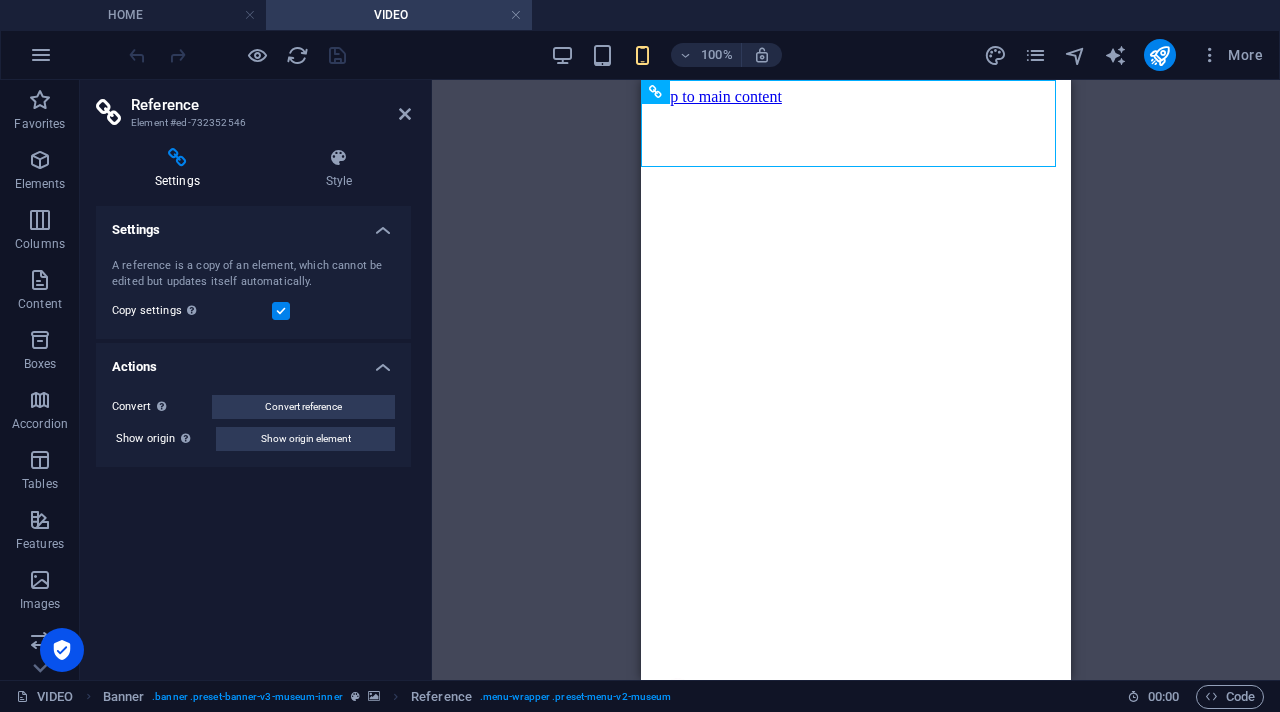 click at bounding box center (856, 964) 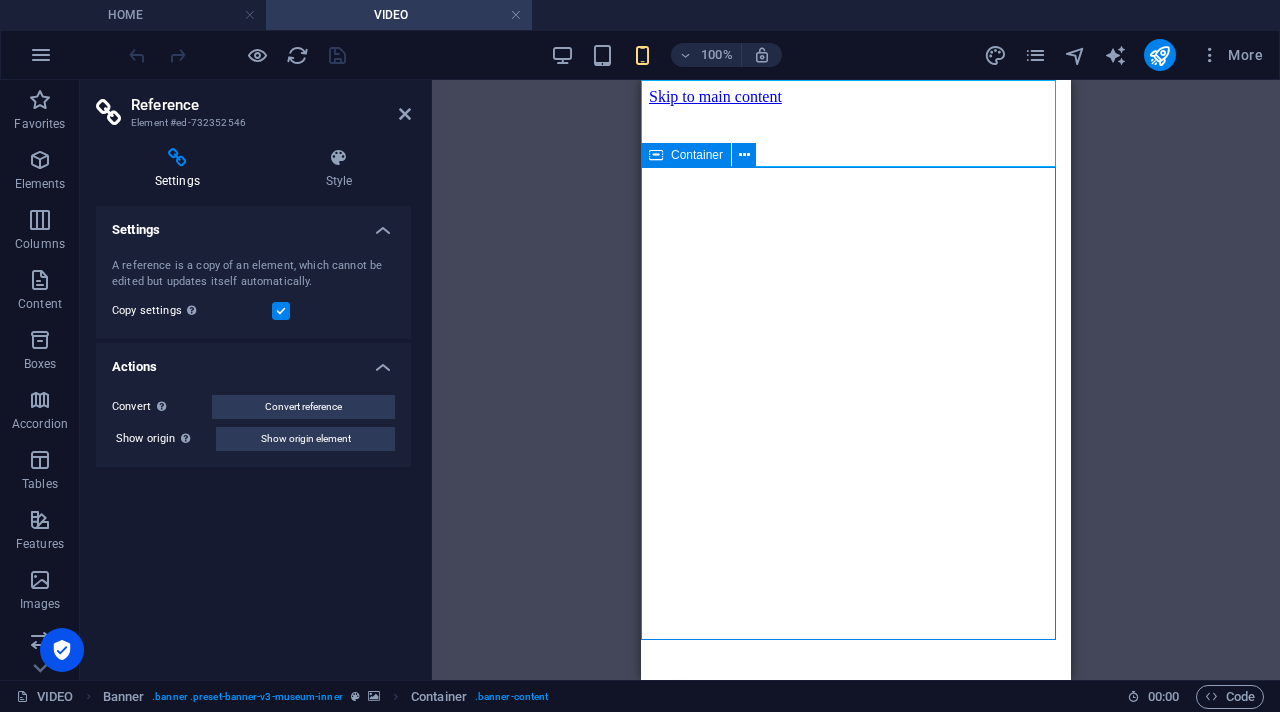 click at bounding box center (856, 964) 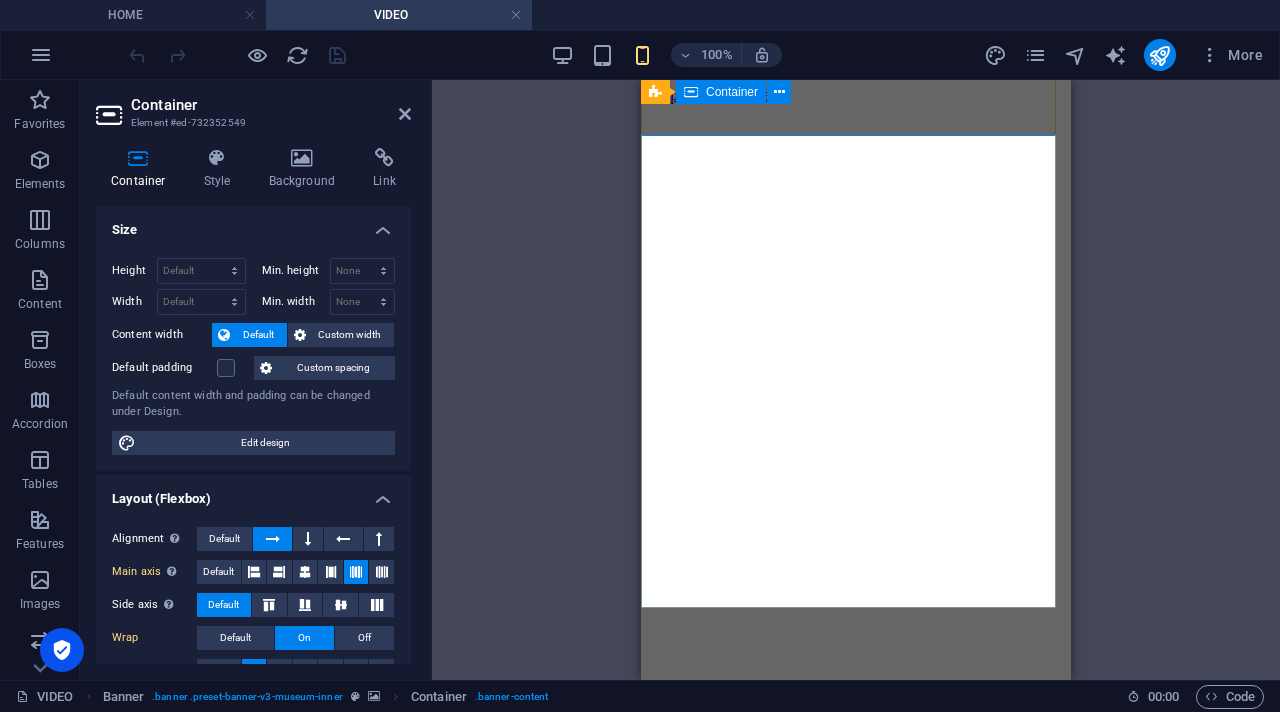 scroll, scrollTop: 0, scrollLeft: 0, axis: both 